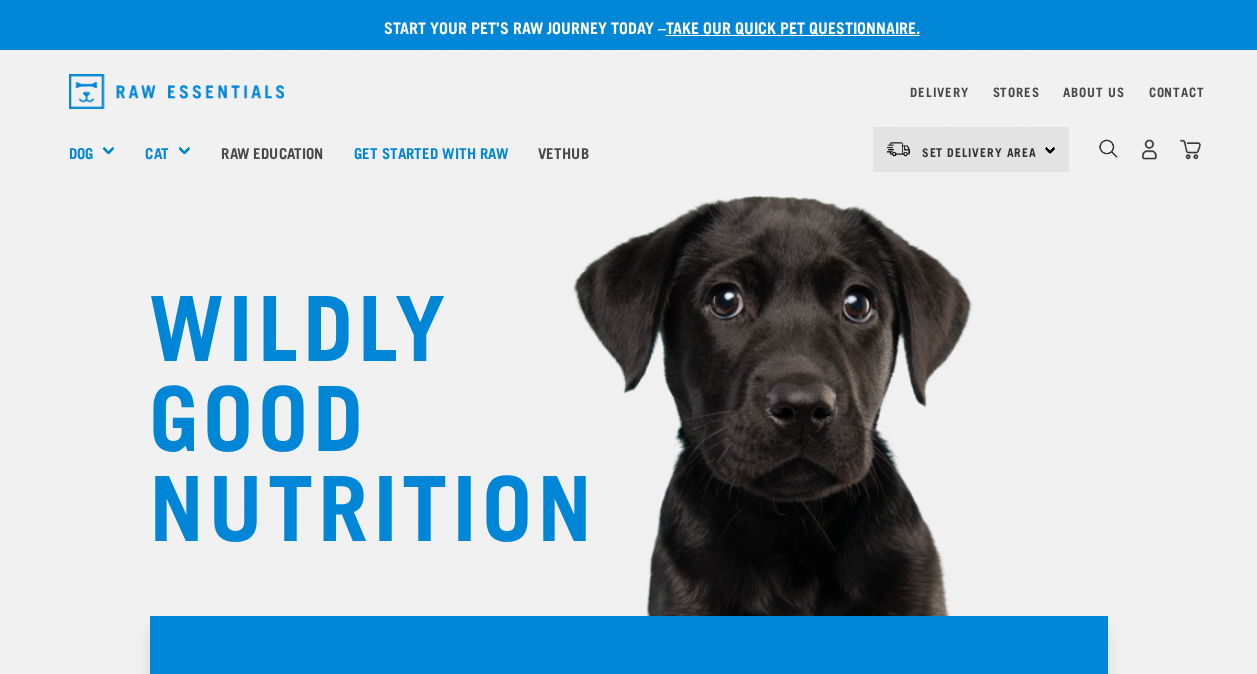 scroll, scrollTop: 0, scrollLeft: 0, axis: both 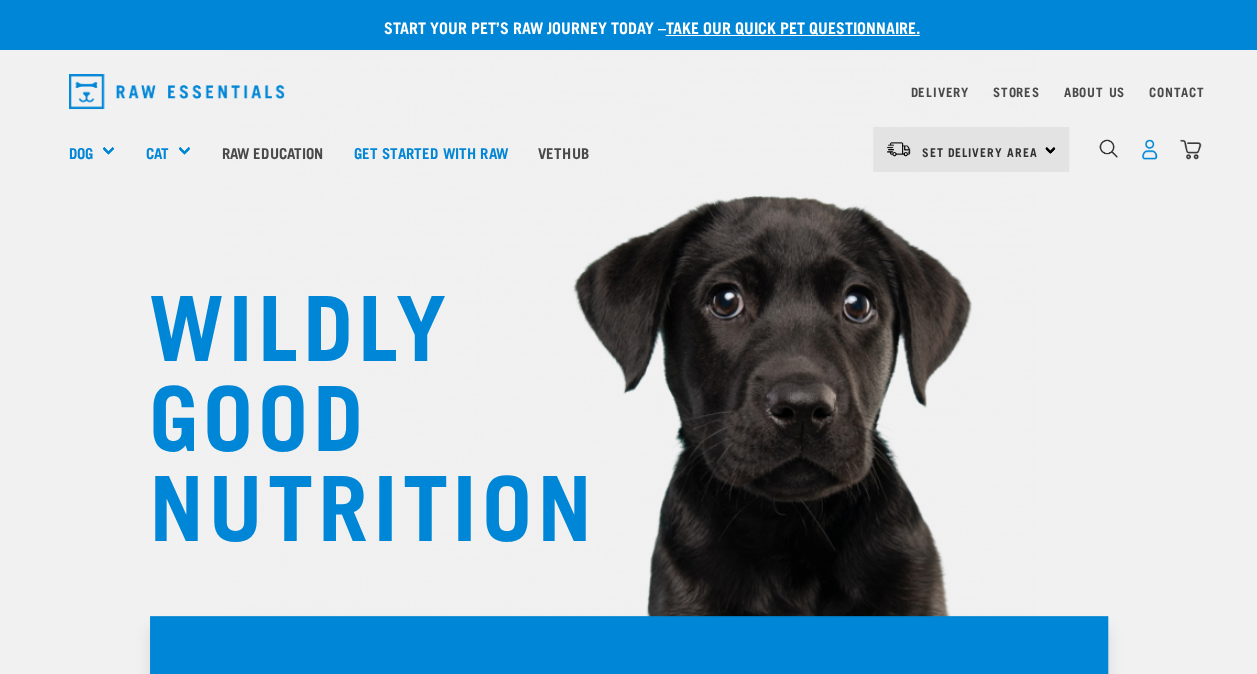 click at bounding box center [1149, 149] 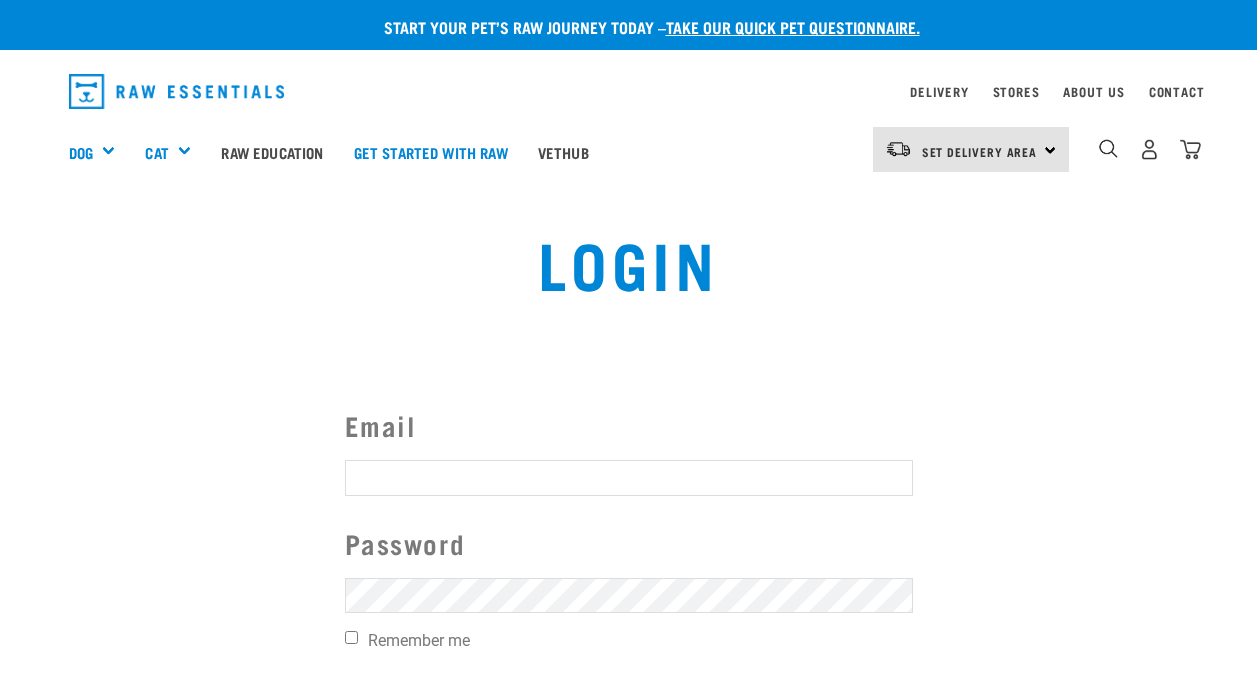 scroll, scrollTop: 0, scrollLeft: 0, axis: both 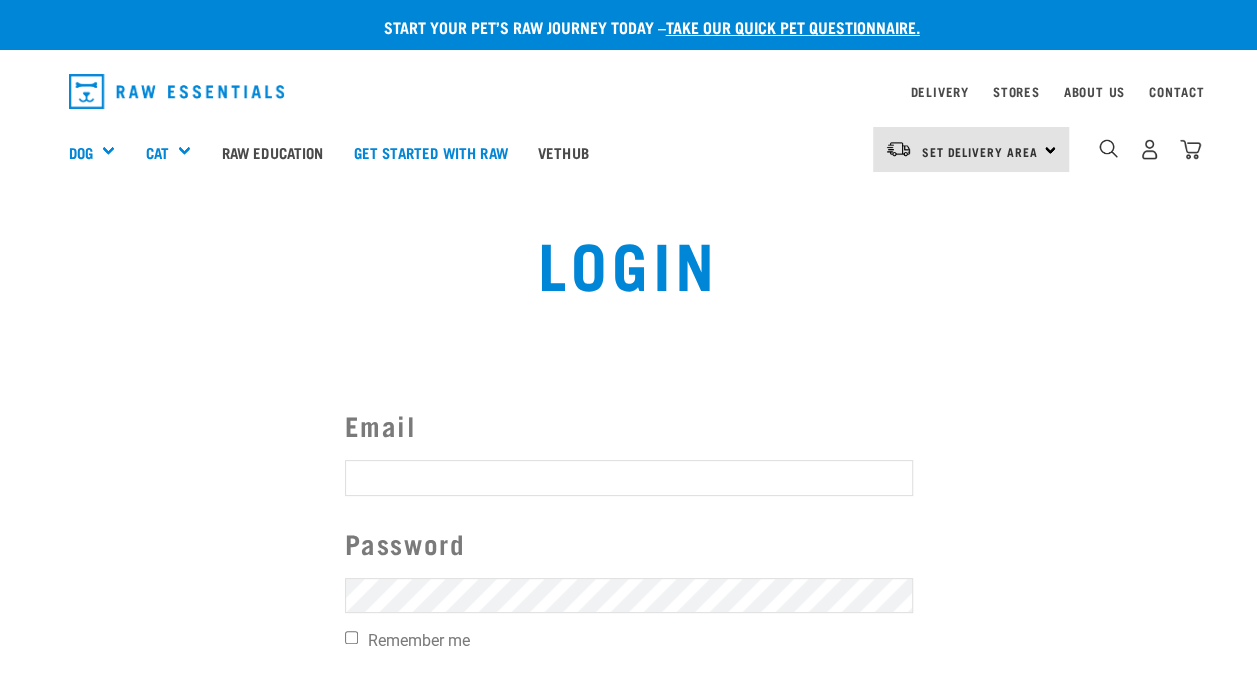 click on "Email" at bounding box center (629, 478) 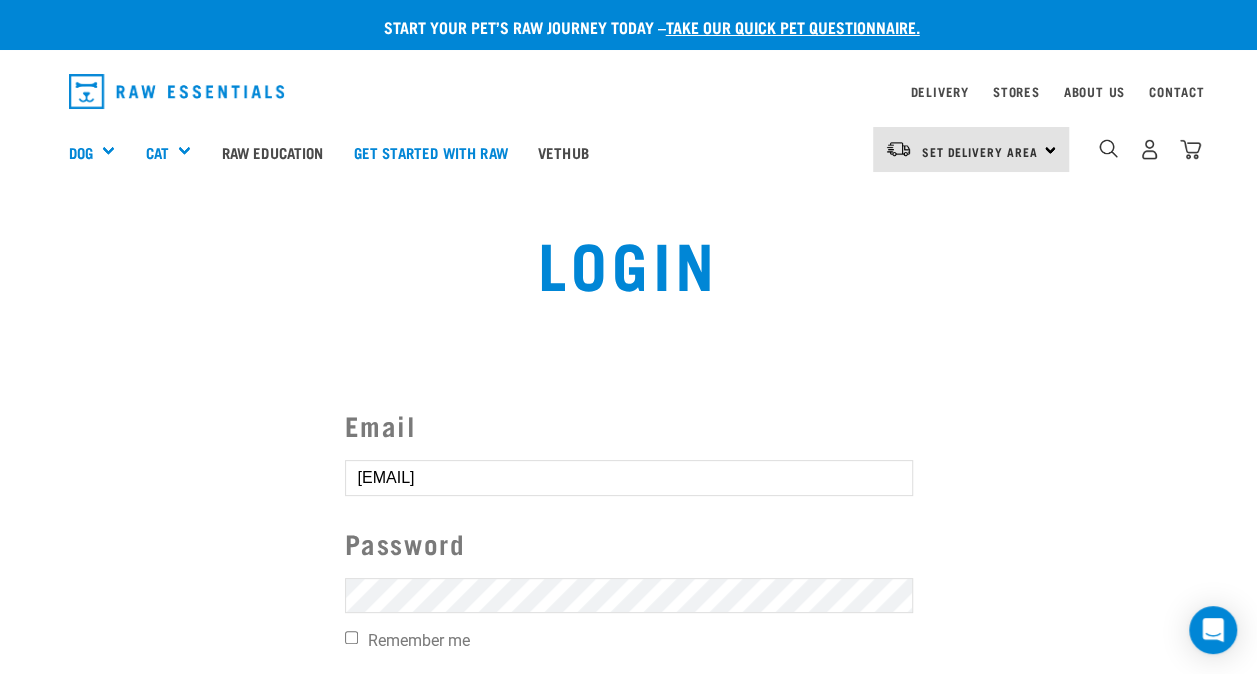 click on "[EMAIL]" at bounding box center (629, 478) 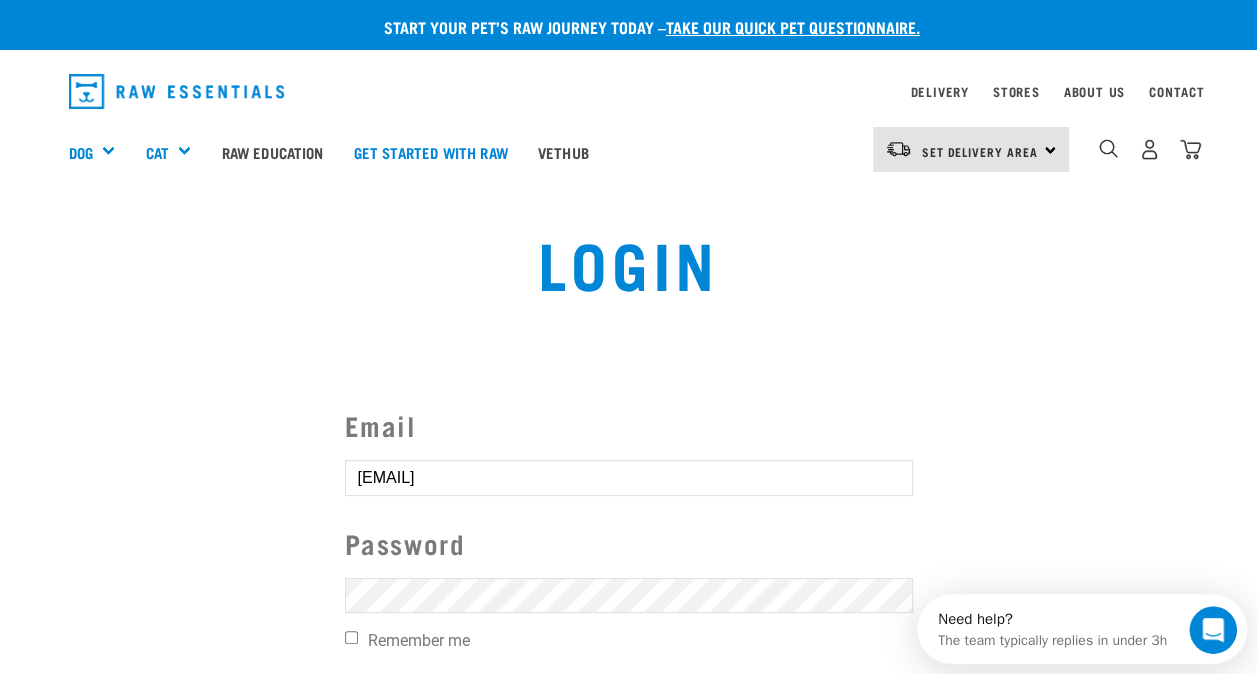 scroll, scrollTop: 0, scrollLeft: 0, axis: both 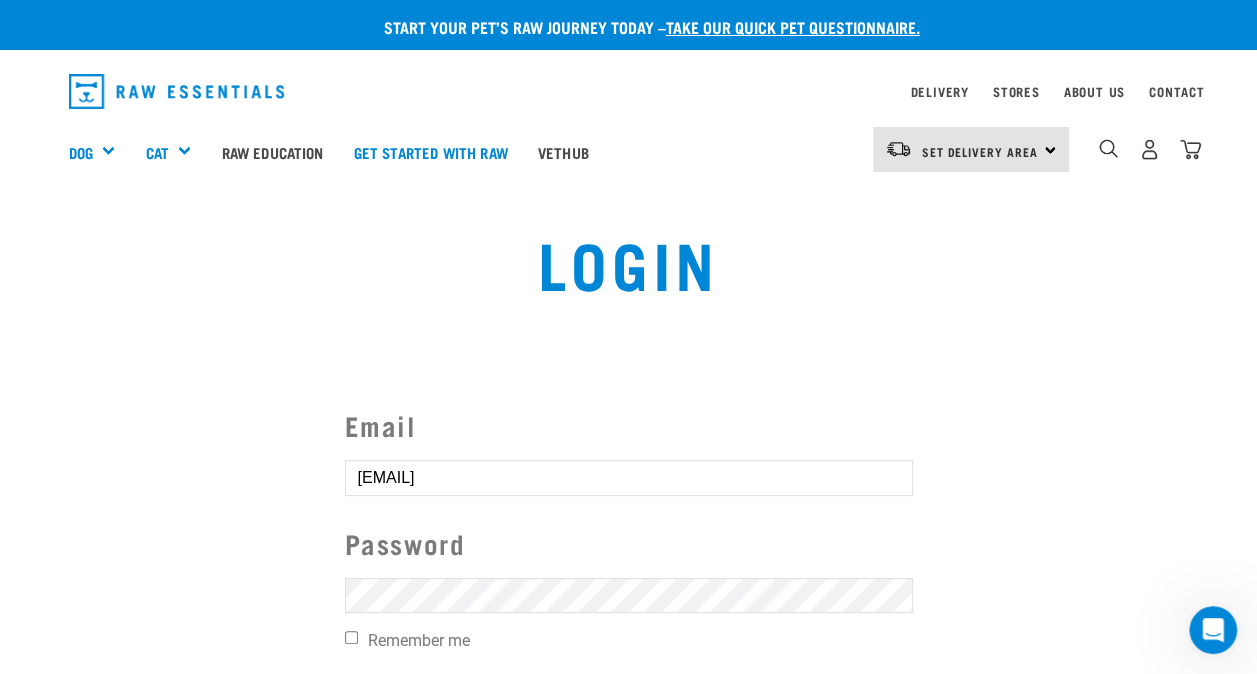 click on "Login" at bounding box center [387, 701] 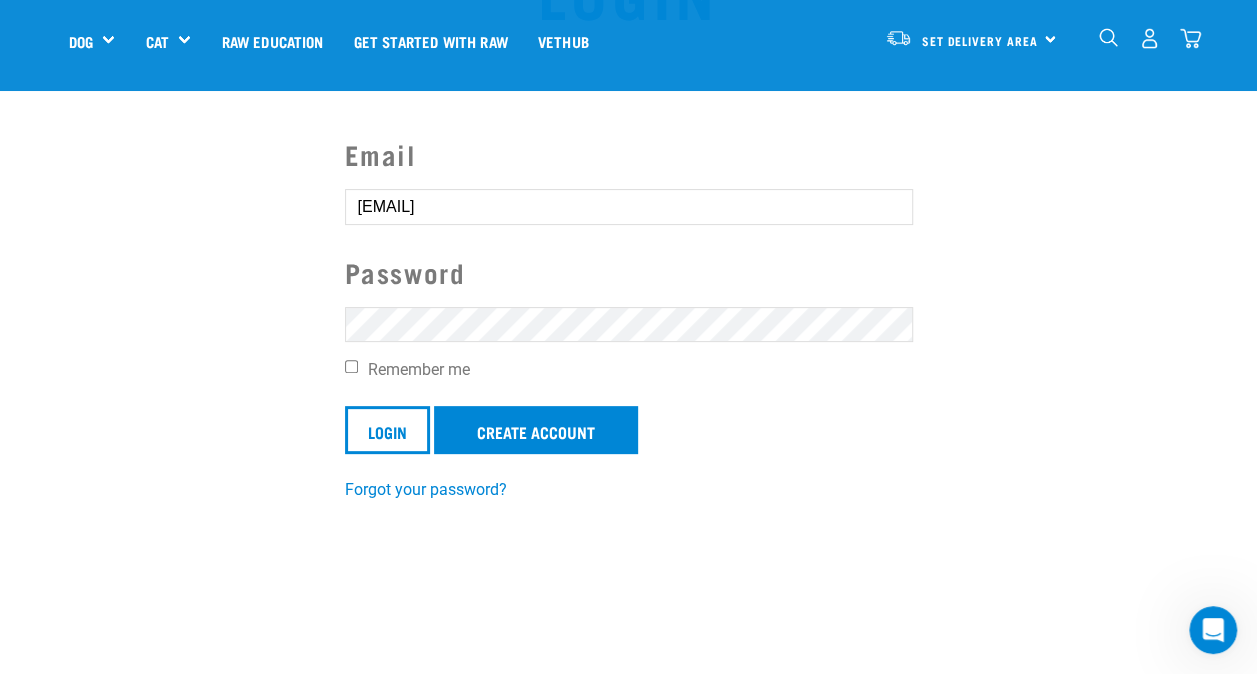 scroll, scrollTop: 200, scrollLeft: 0, axis: vertical 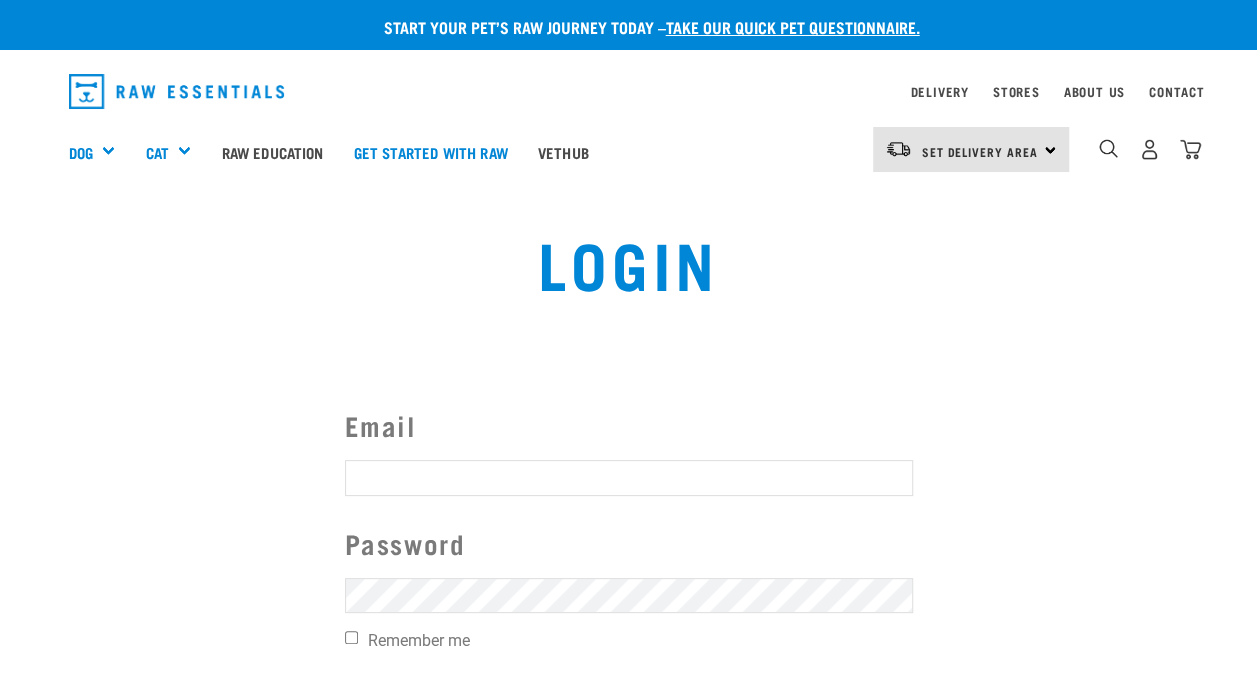 click at bounding box center (36, 289) 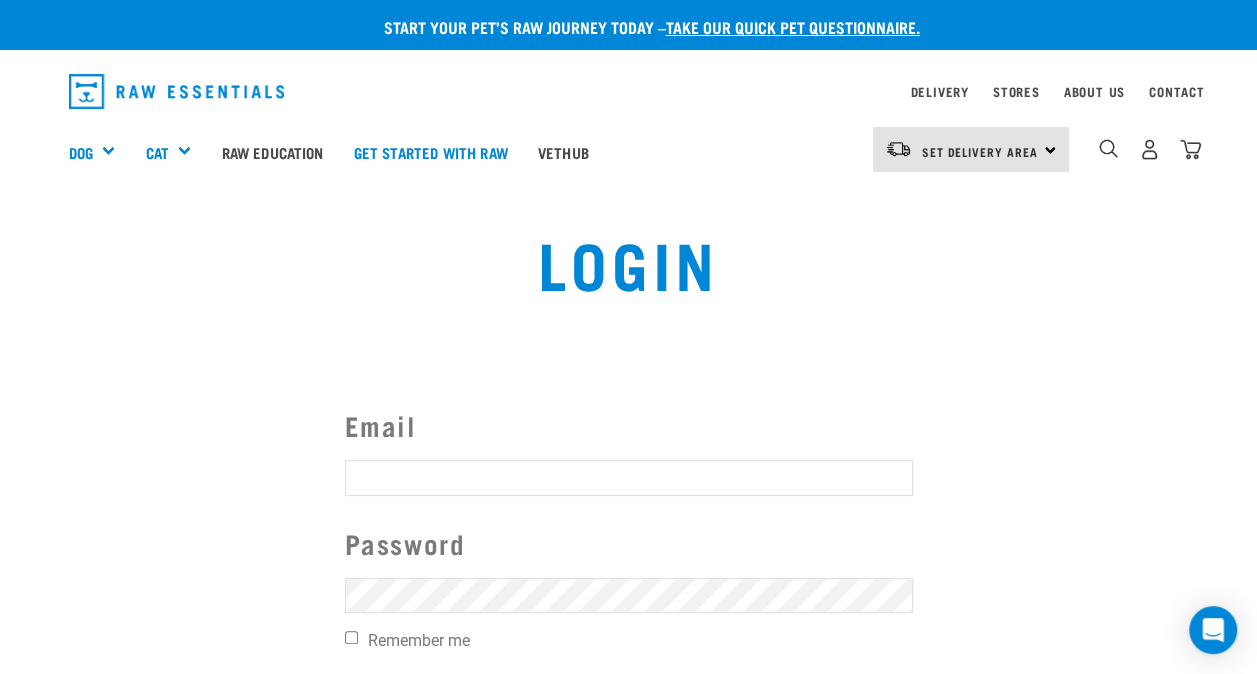 click on "Invalid username or password.
Start your pet’s raw journey today –  take our quick pet questionnaire.
Delivery
Stores
About Us
Contact" at bounding box center (628, 905) 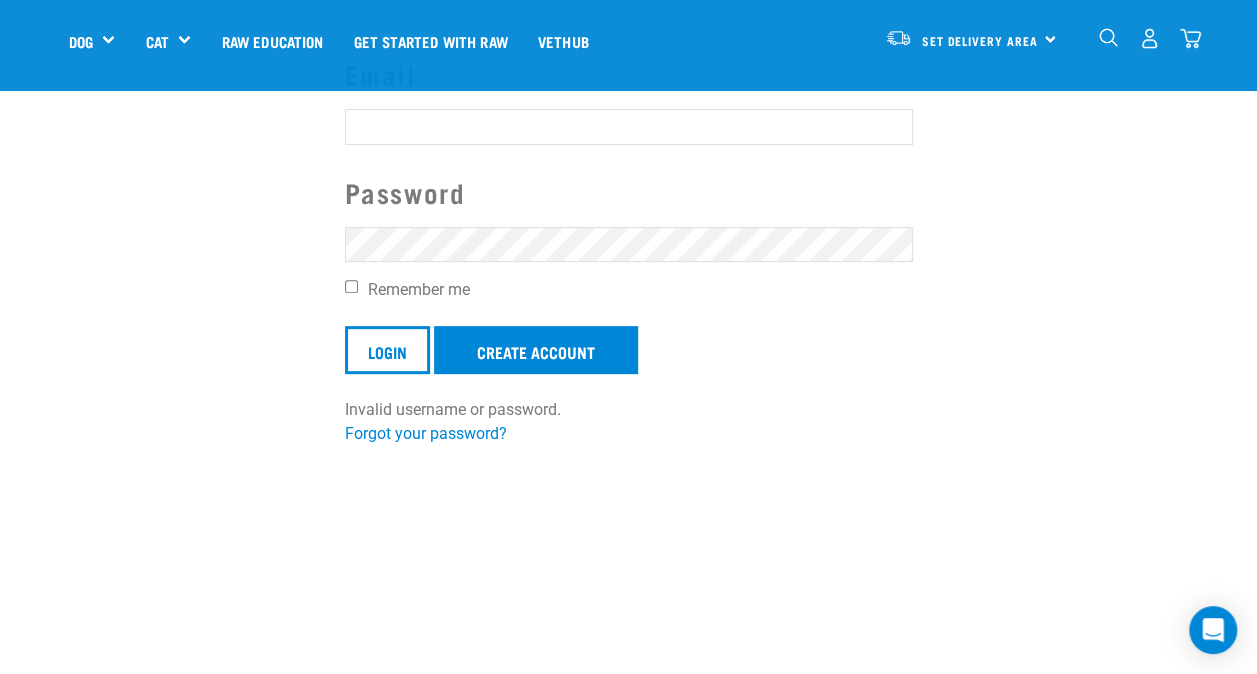 scroll, scrollTop: 100, scrollLeft: 0, axis: vertical 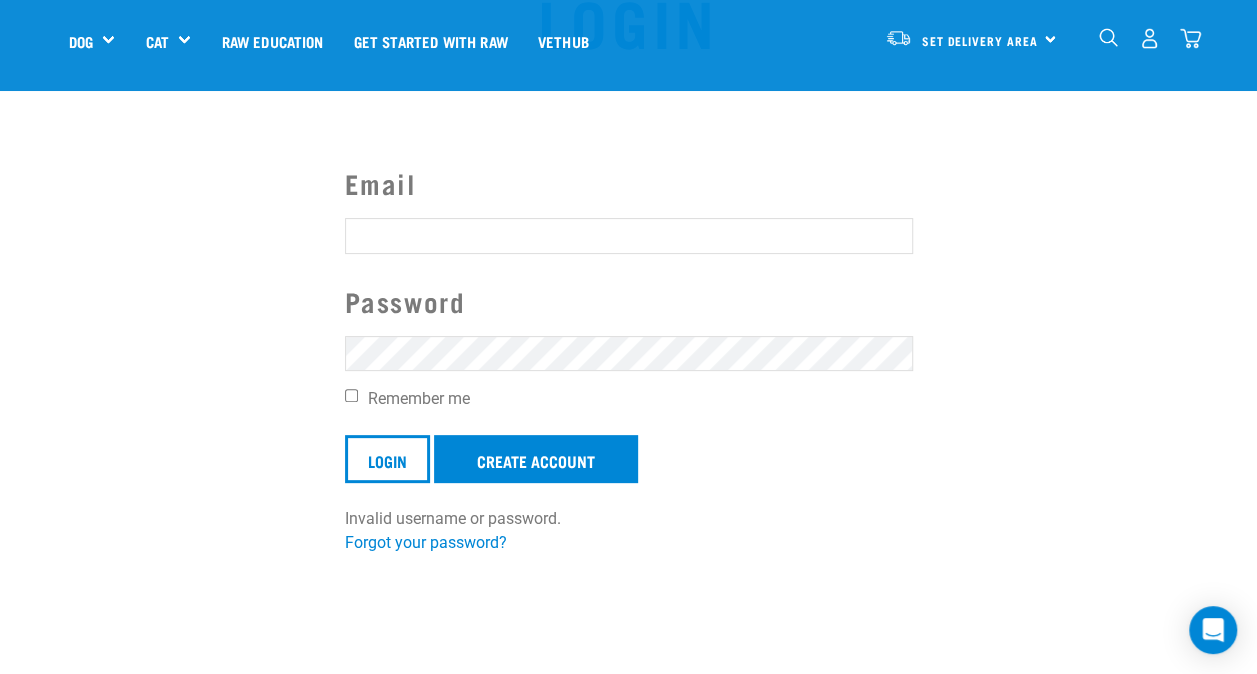 click on "Email" at bounding box center (629, 236) 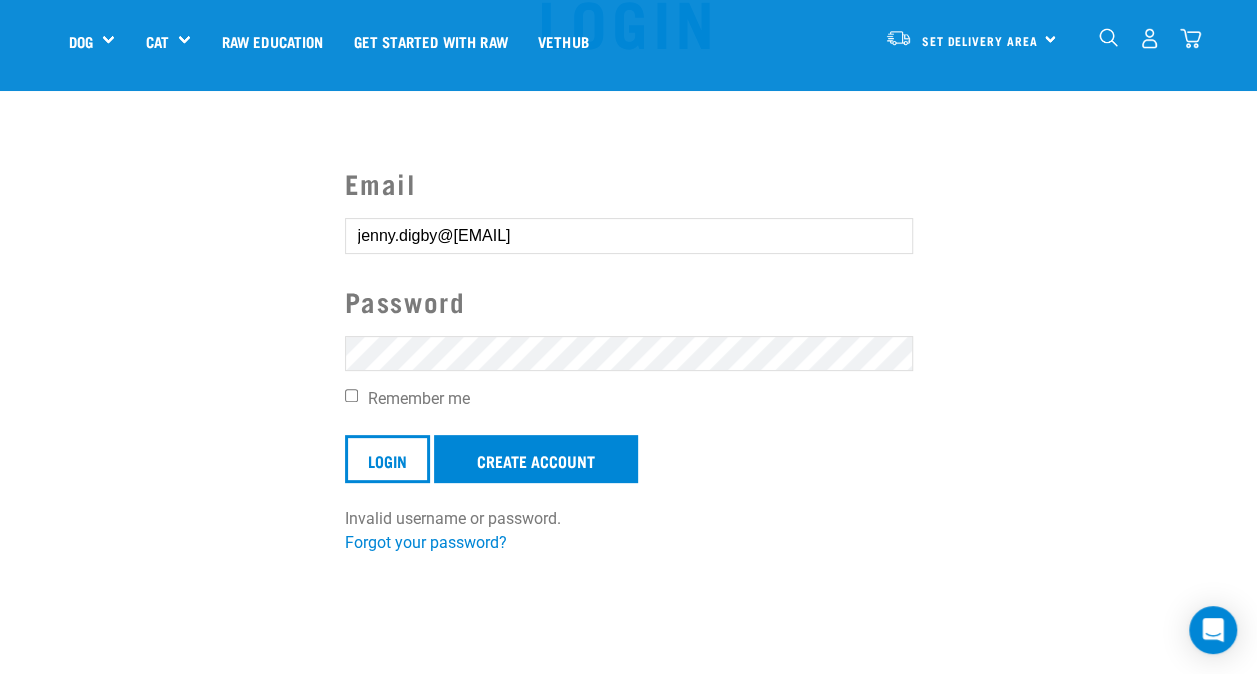 drag, startPoint x: 548, startPoint y: 232, endPoint x: 335, endPoint y: 236, distance: 213.03755 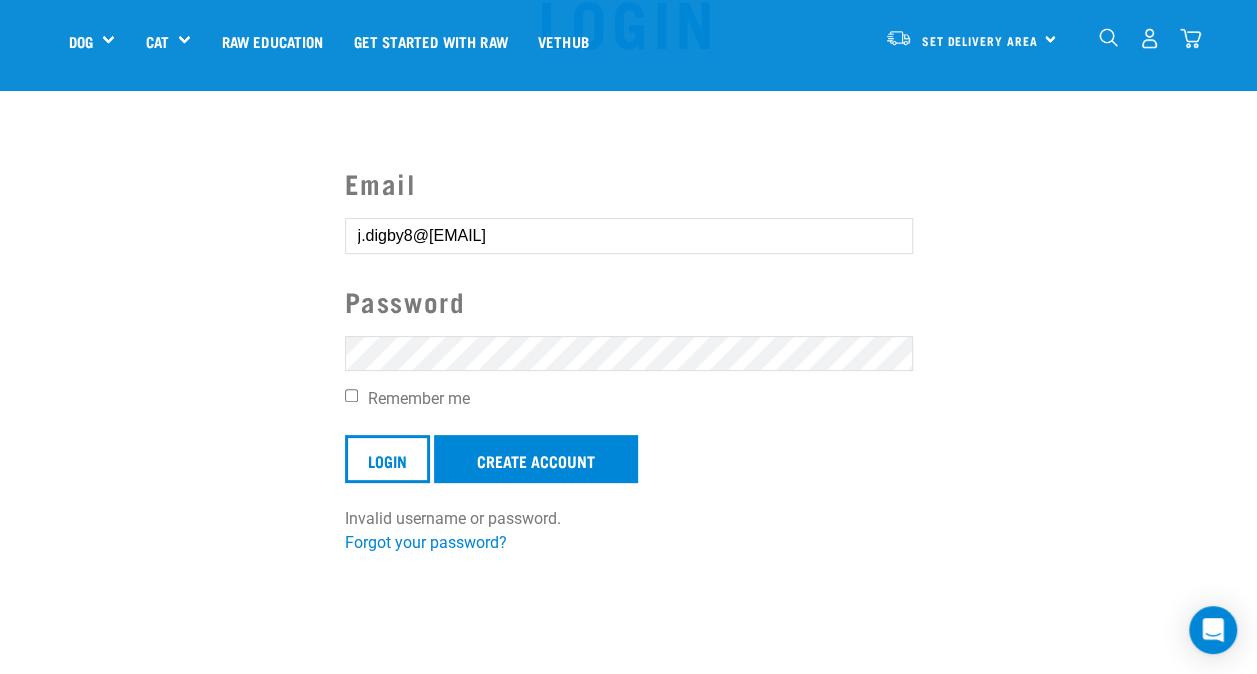drag, startPoint x: 457, startPoint y: 236, endPoint x: 316, endPoint y: 233, distance: 141.0319 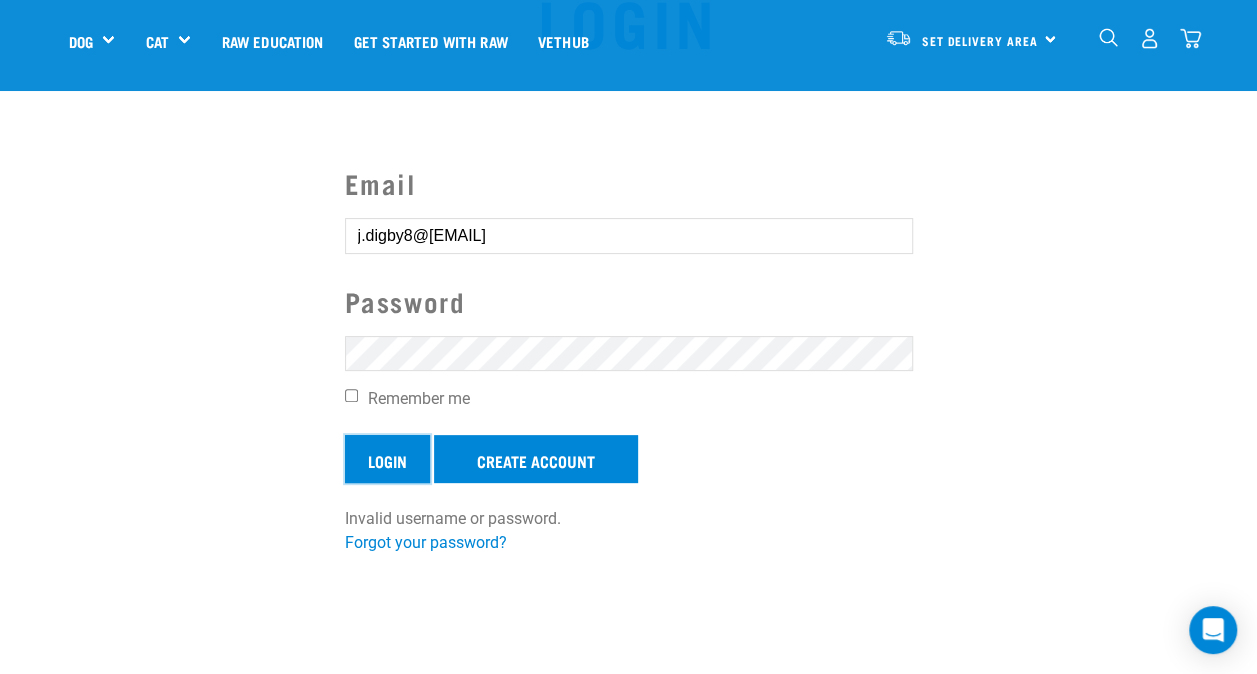 click on "Login" at bounding box center [387, 459] 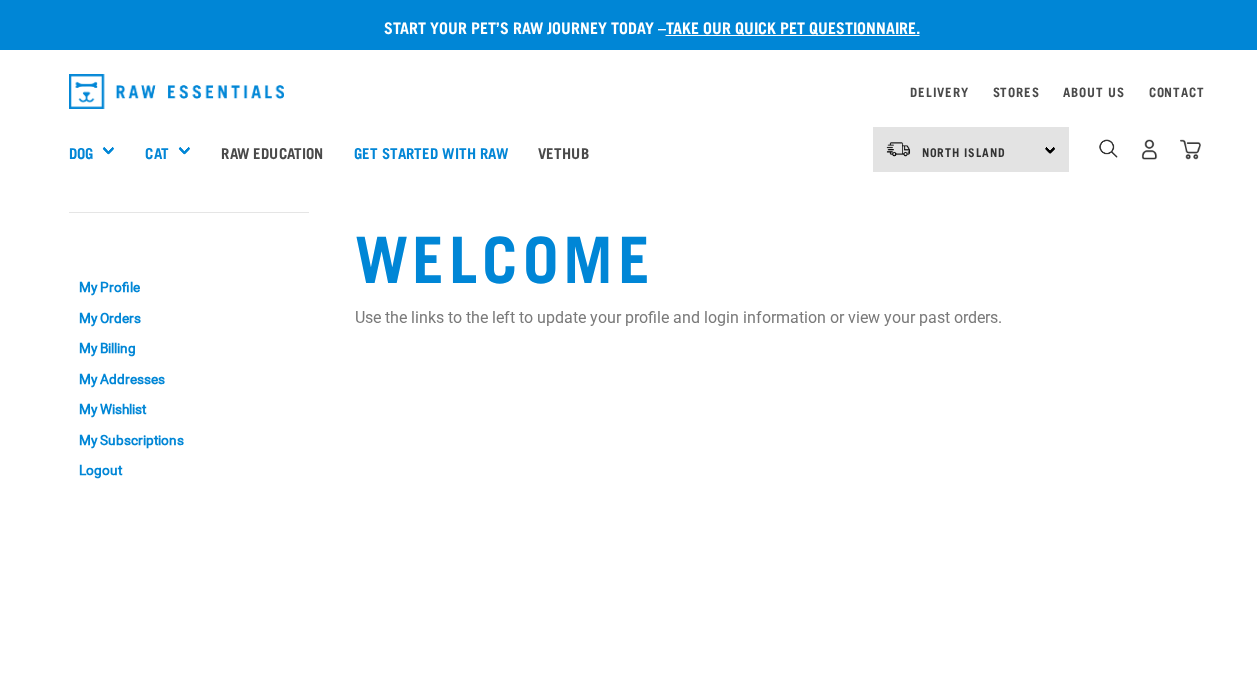 scroll, scrollTop: 0, scrollLeft: 0, axis: both 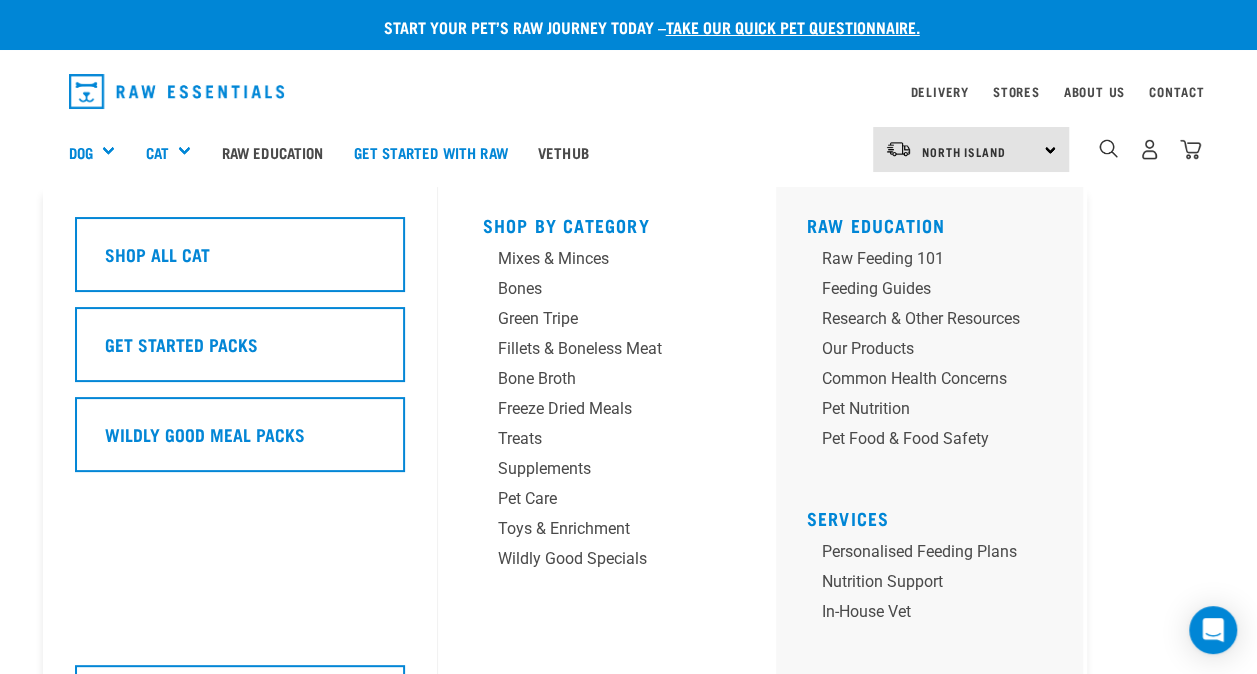 click on "Cat" at bounding box center (175, 152) 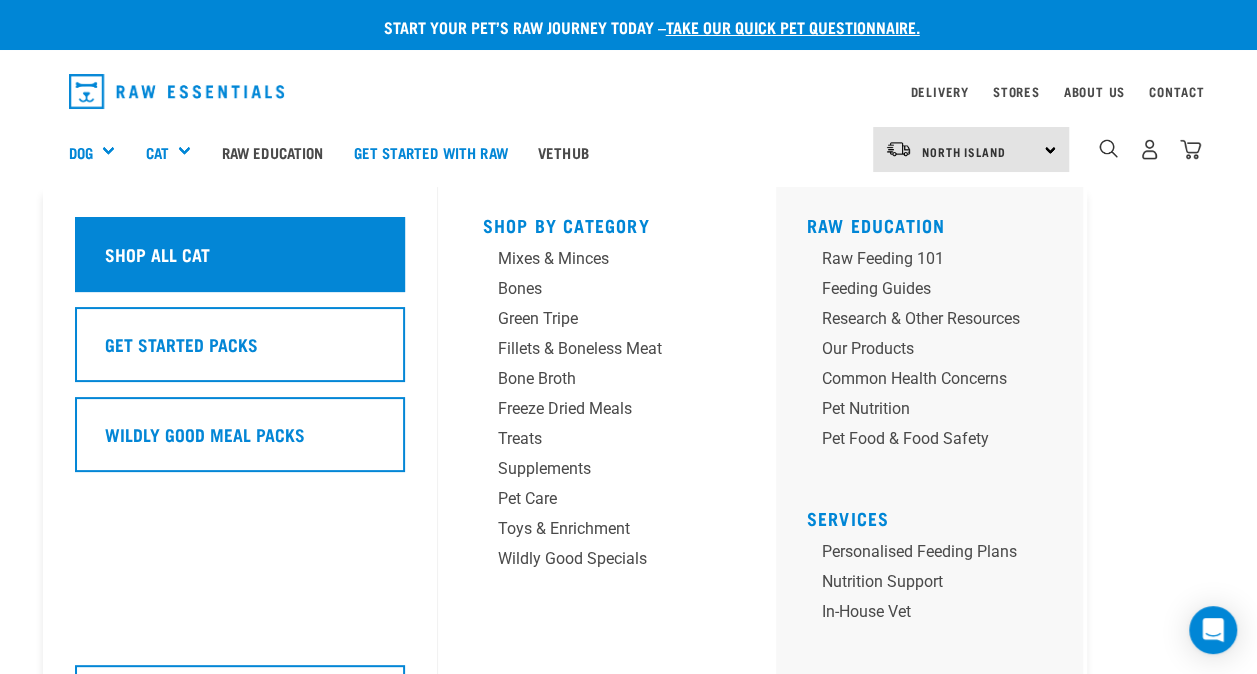 click on "Shop All Cat" at bounding box center [240, 254] 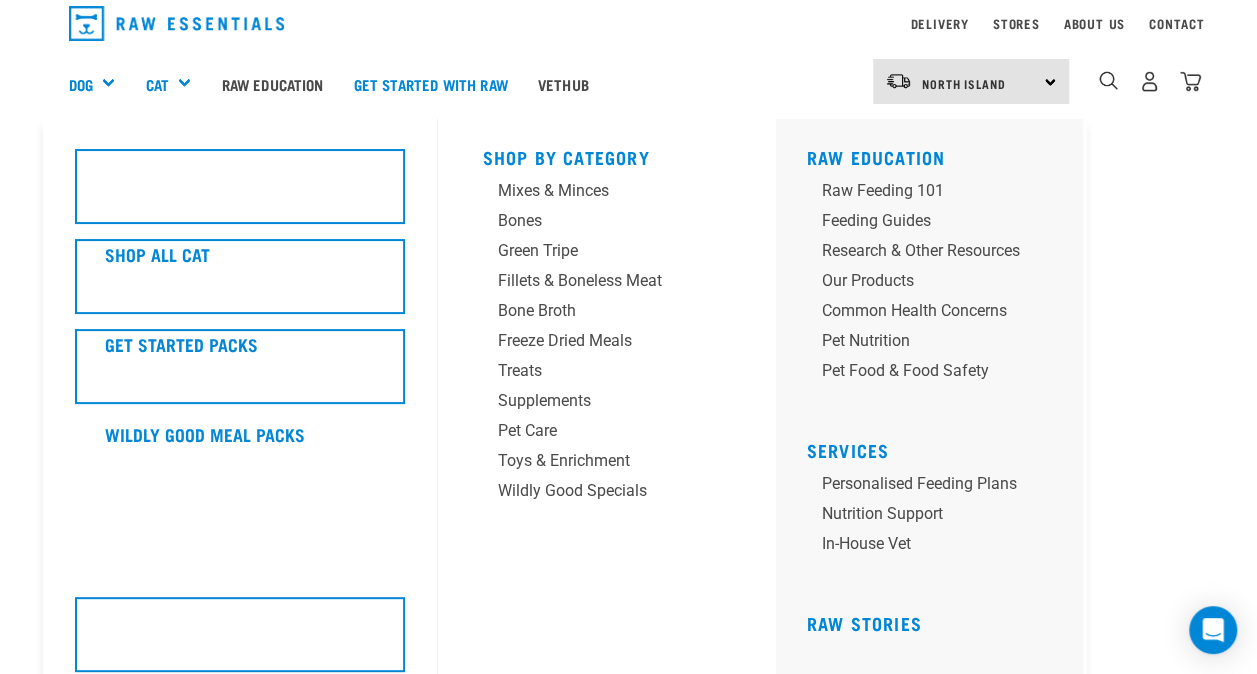 scroll, scrollTop: 100, scrollLeft: 0, axis: vertical 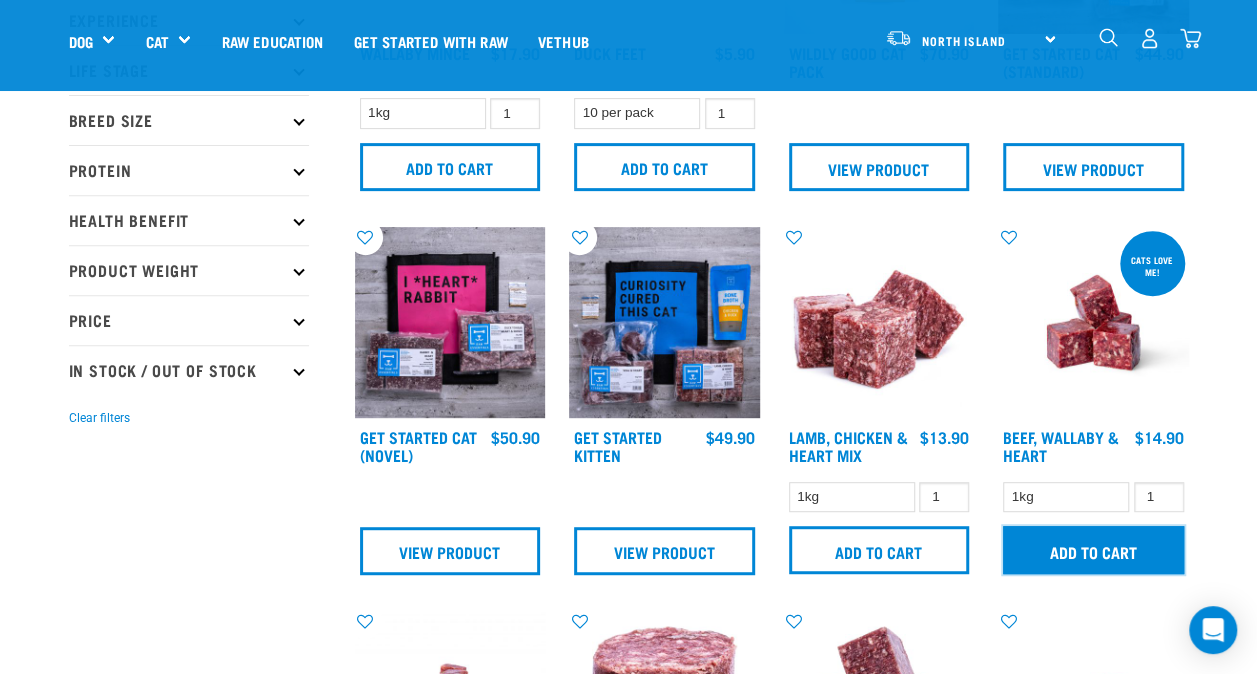 click on "Add to cart" at bounding box center (1093, 550) 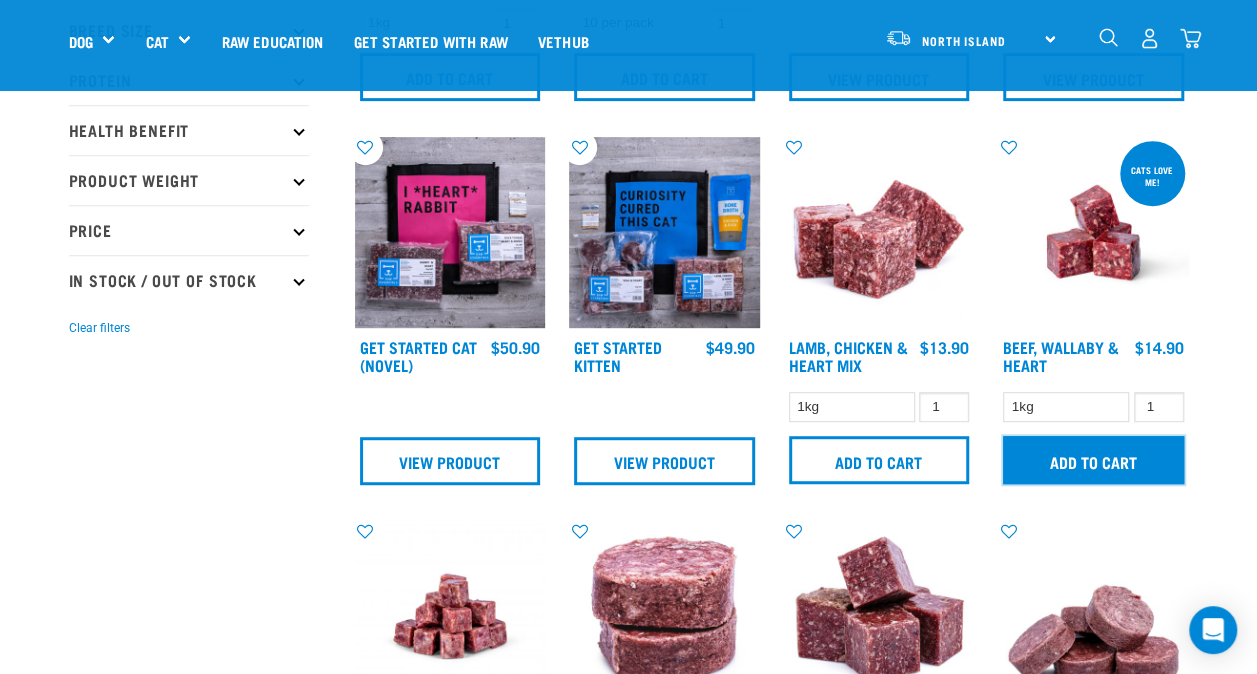 scroll, scrollTop: 500, scrollLeft: 0, axis: vertical 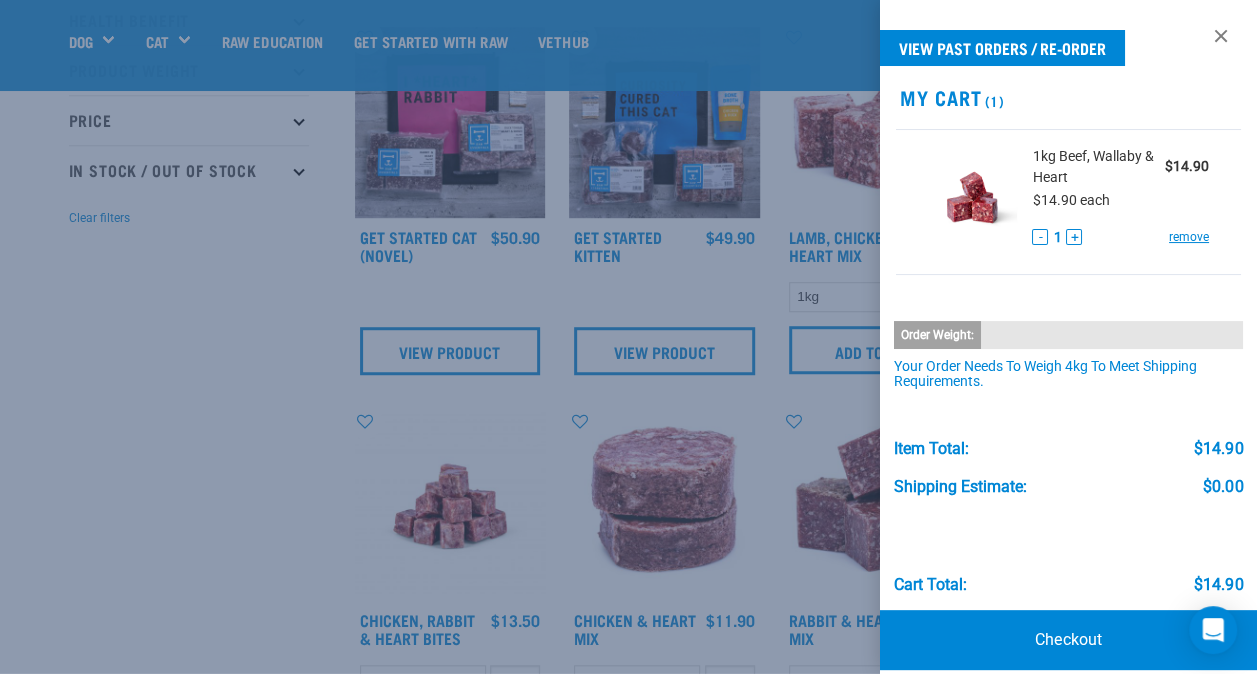 click at bounding box center (628, 337) 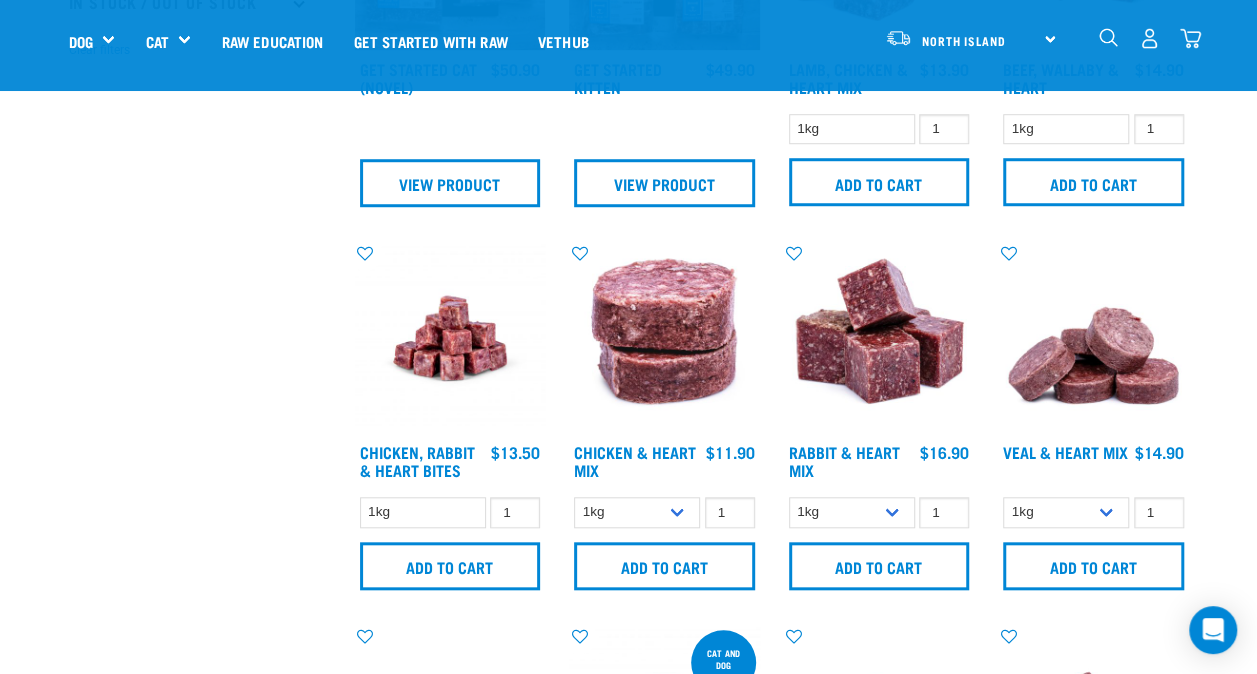 scroll, scrollTop: 700, scrollLeft: 0, axis: vertical 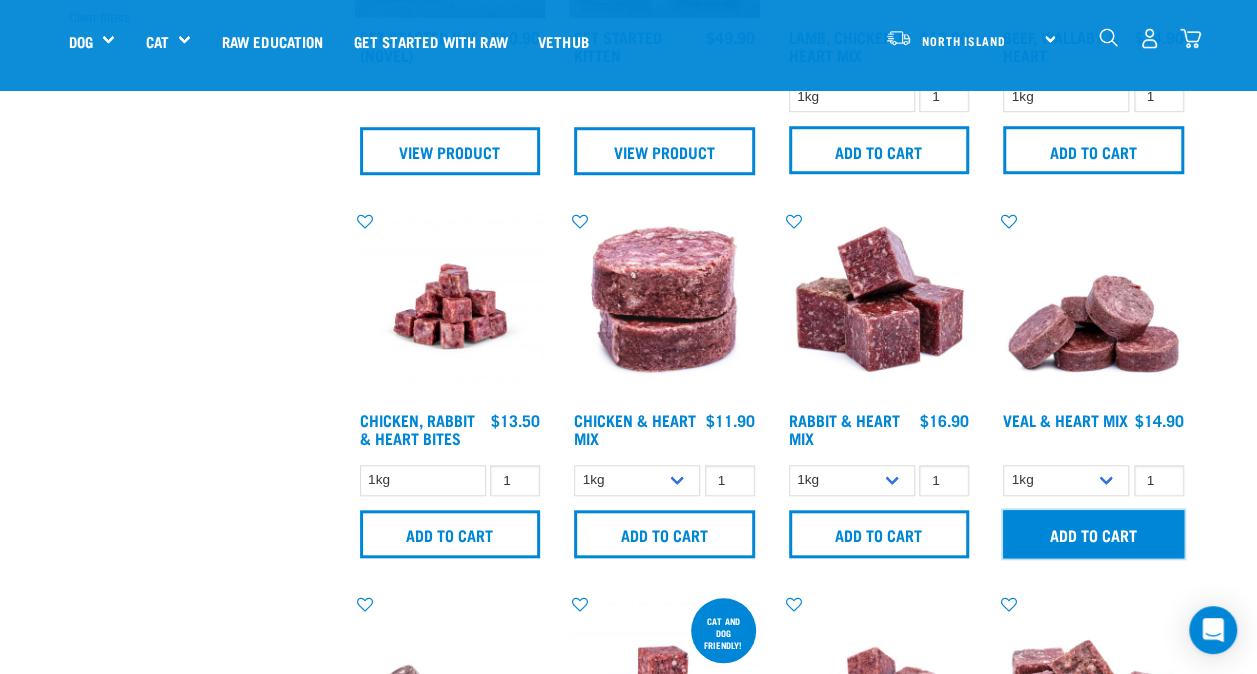 click on "Add to cart" at bounding box center (1093, 534) 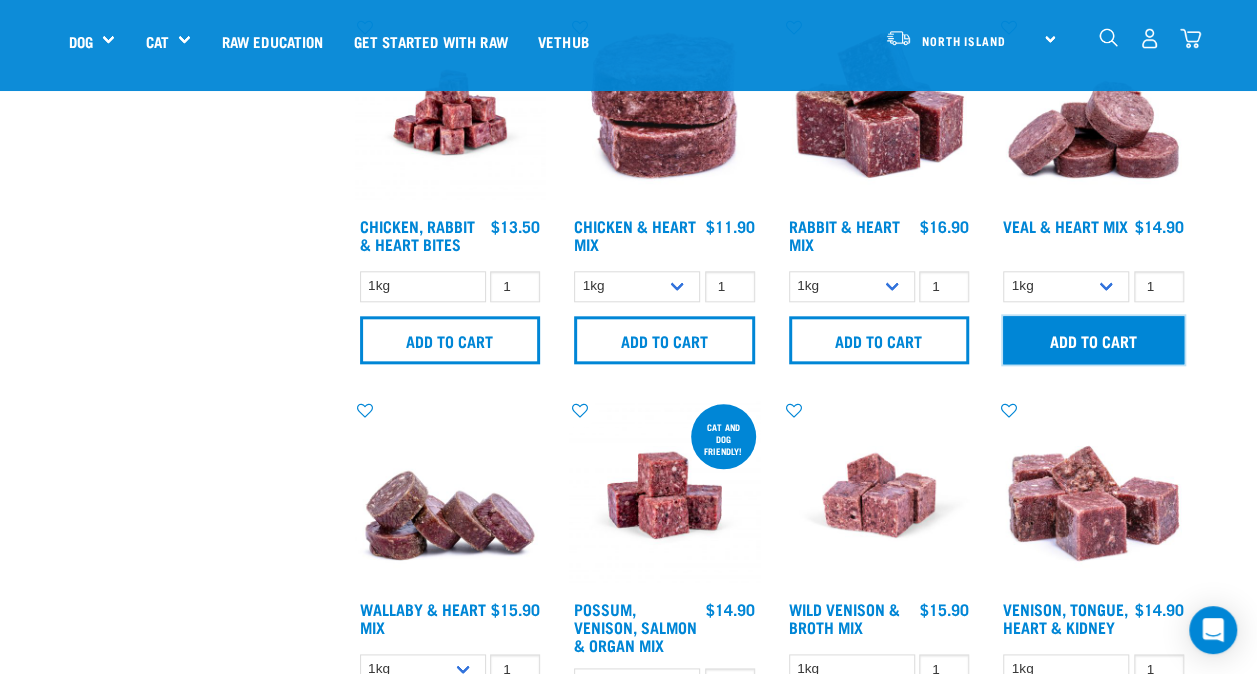 scroll, scrollTop: 900, scrollLeft: 0, axis: vertical 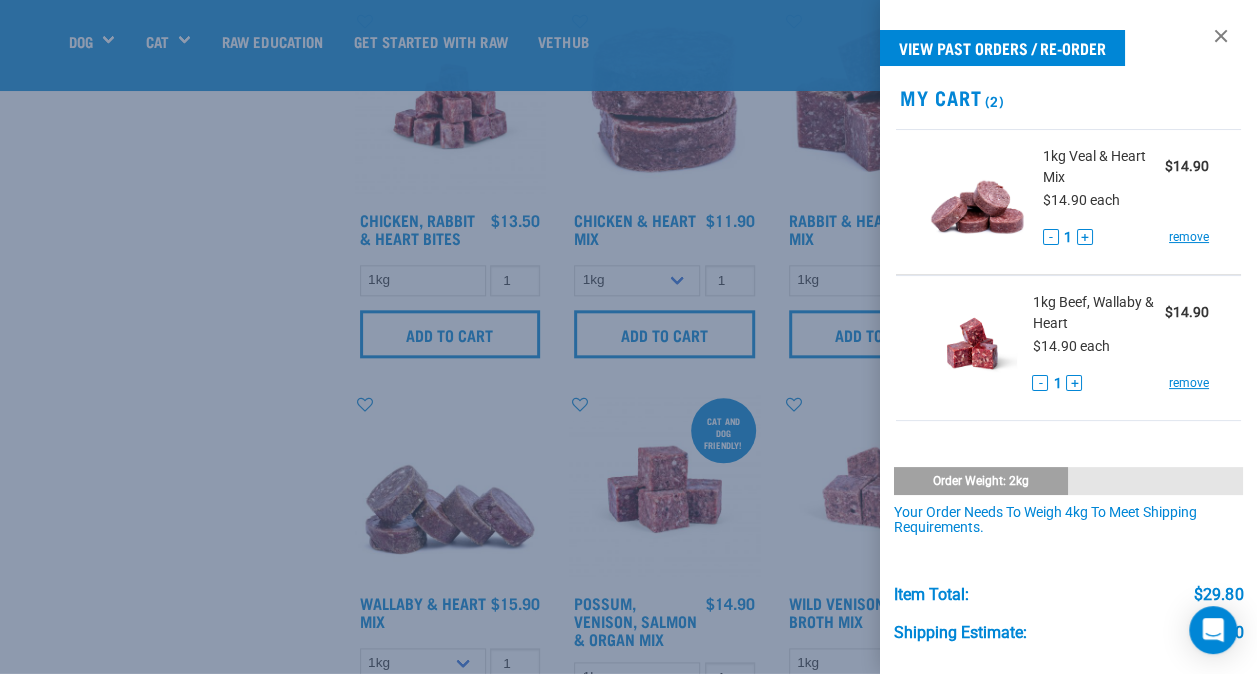 drag, startPoint x: 194, startPoint y: 274, endPoint x: 198, endPoint y: 285, distance: 11.7046995 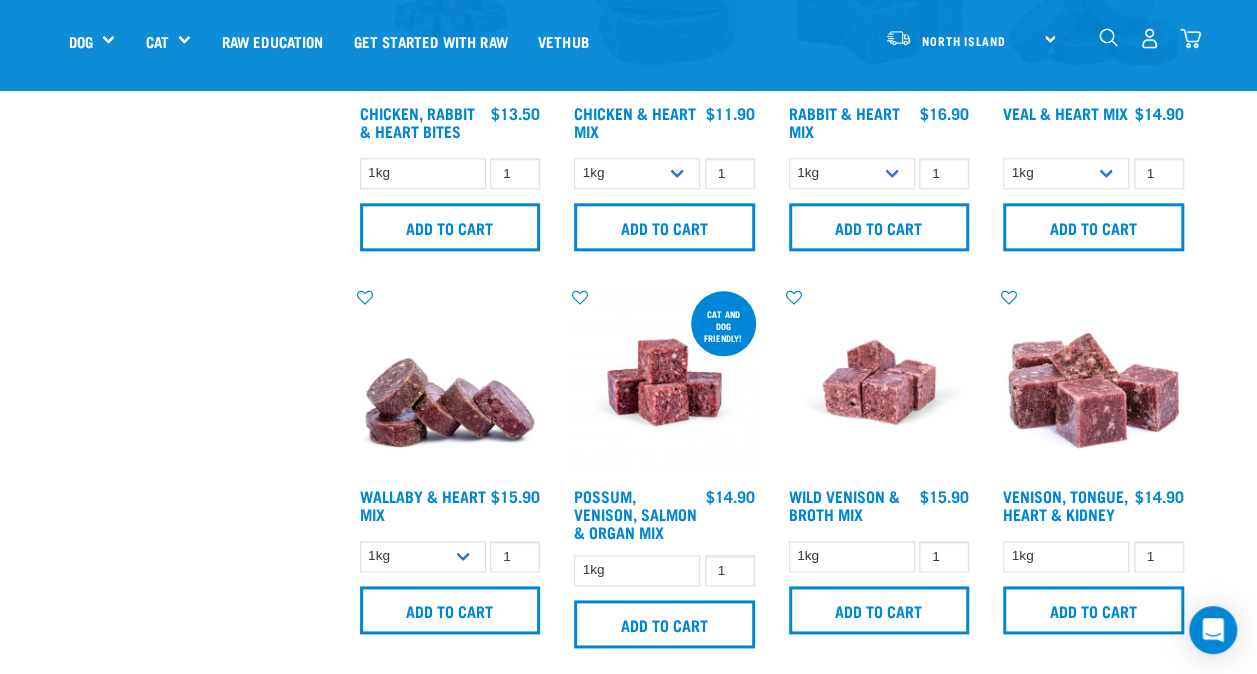 scroll, scrollTop: 1100, scrollLeft: 0, axis: vertical 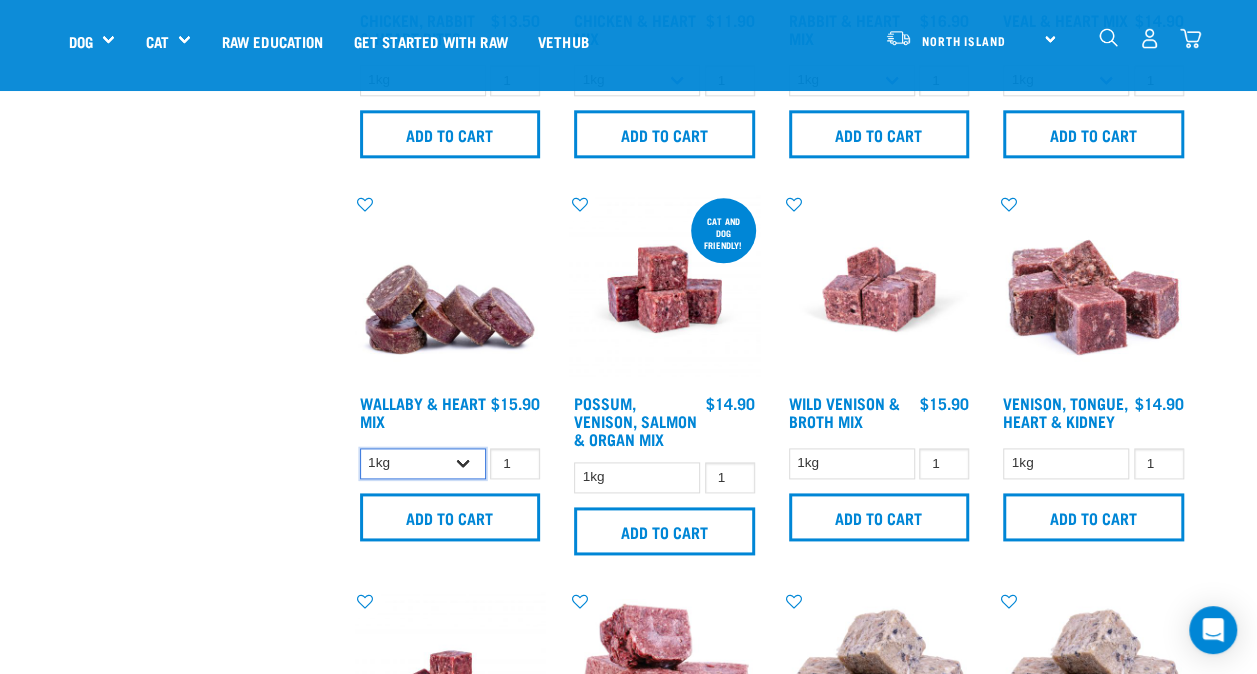 click on "1kg
3kg" at bounding box center [423, 463] 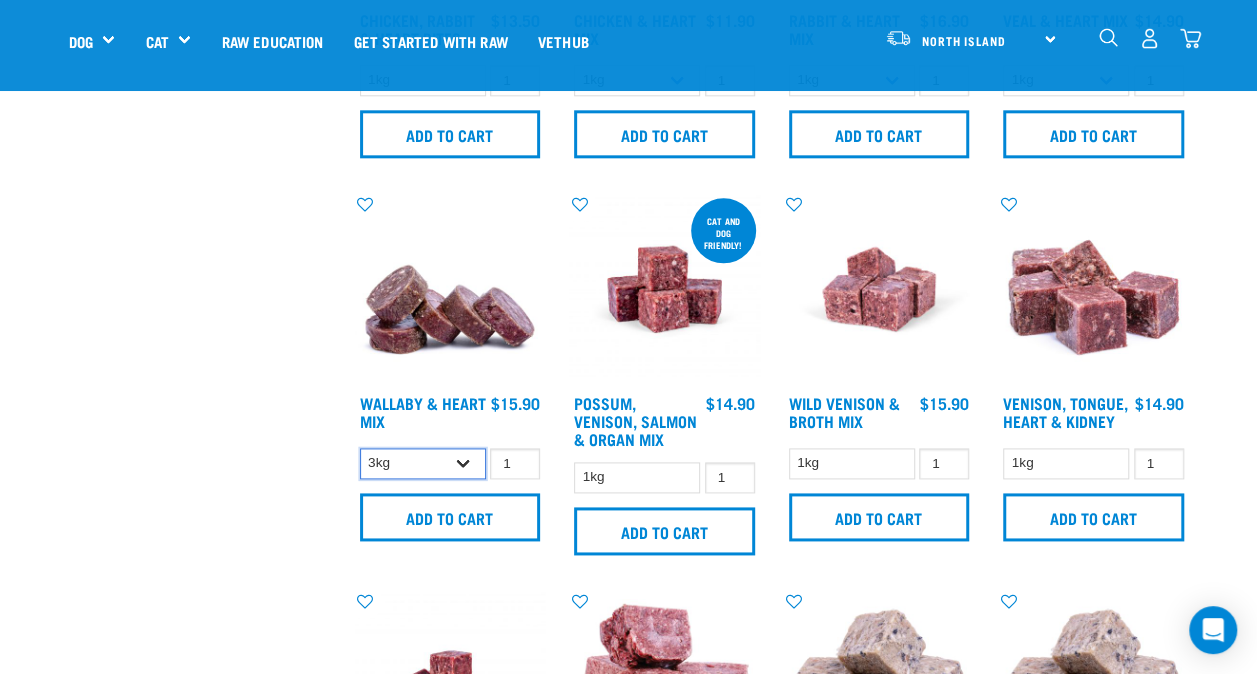 click on "1kg
3kg" at bounding box center (423, 463) 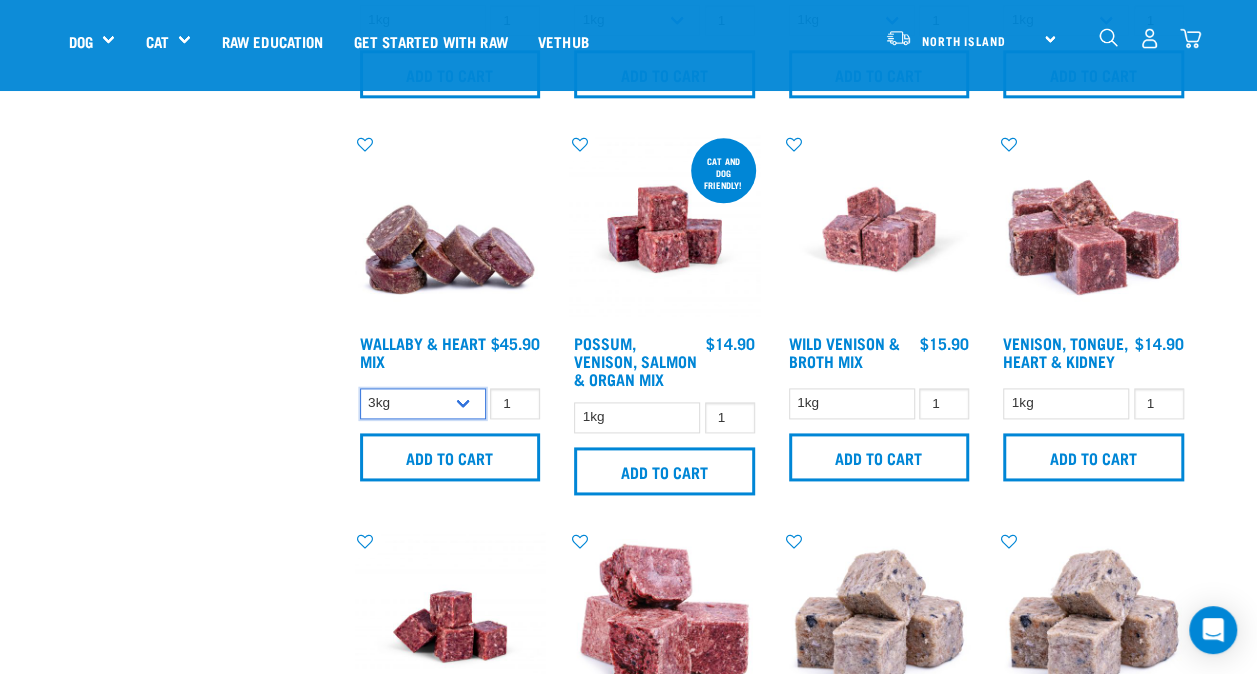 scroll, scrollTop: 1200, scrollLeft: 0, axis: vertical 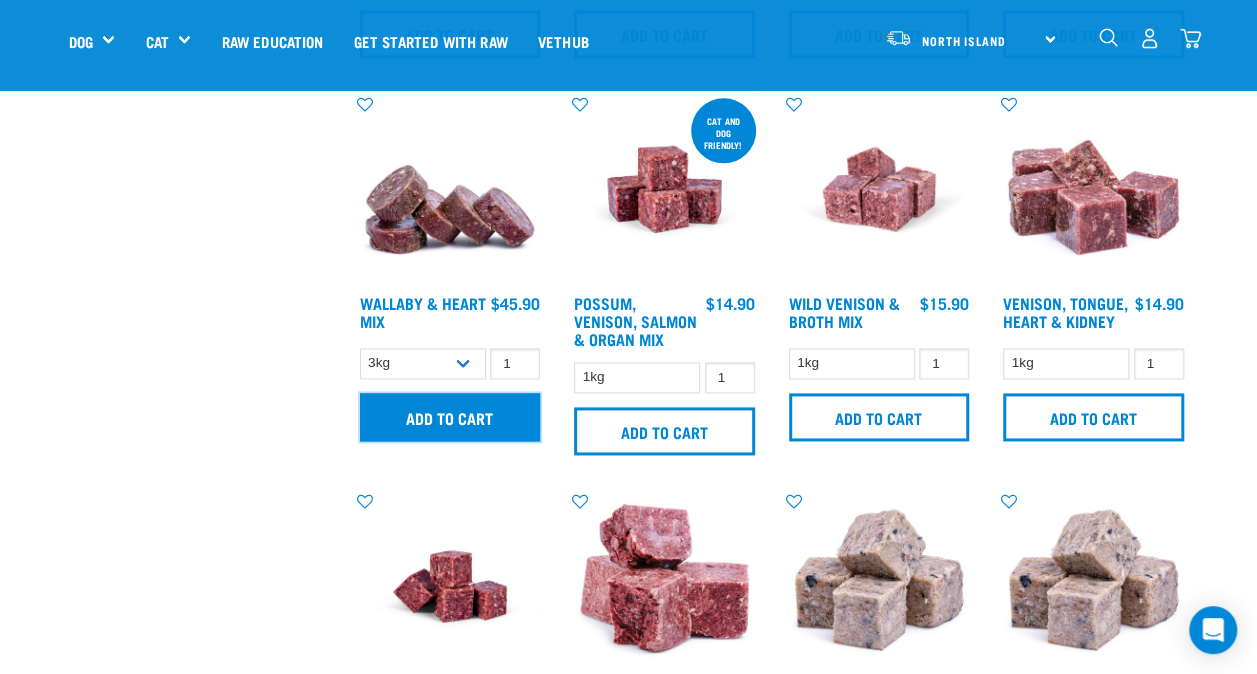 click on "Add to cart" at bounding box center [450, 417] 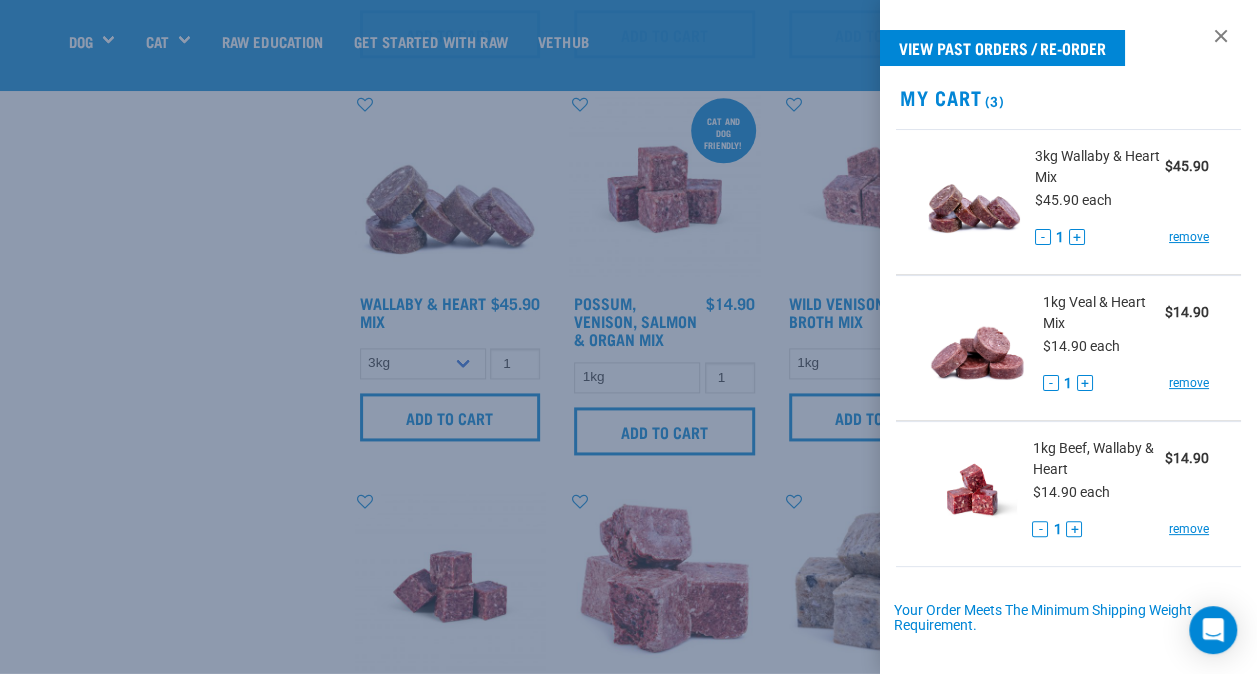 click at bounding box center (628, 337) 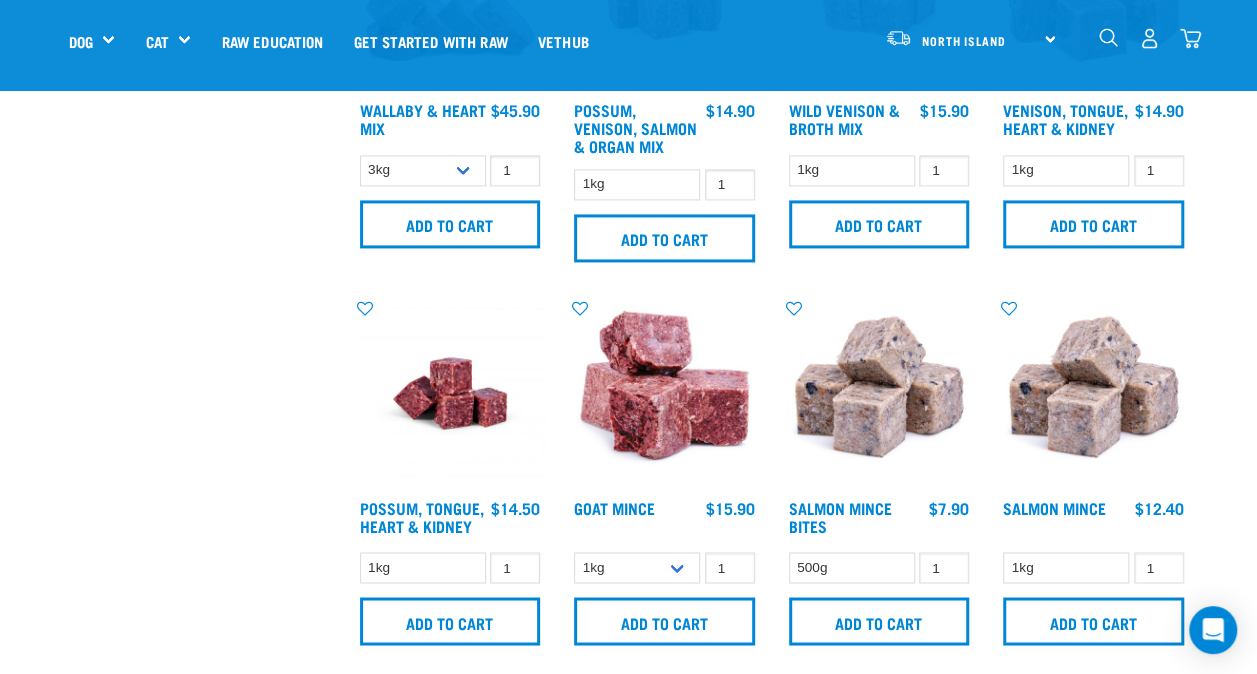 scroll, scrollTop: 1400, scrollLeft: 0, axis: vertical 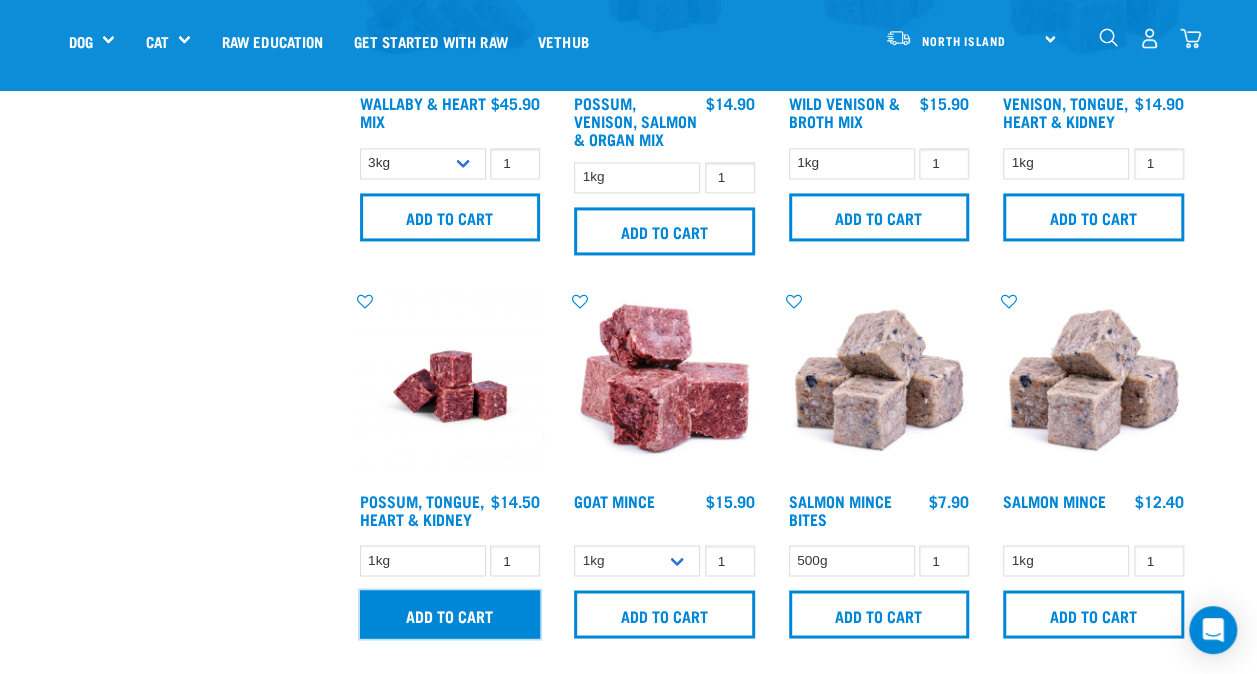 click on "Add to cart" at bounding box center [450, 614] 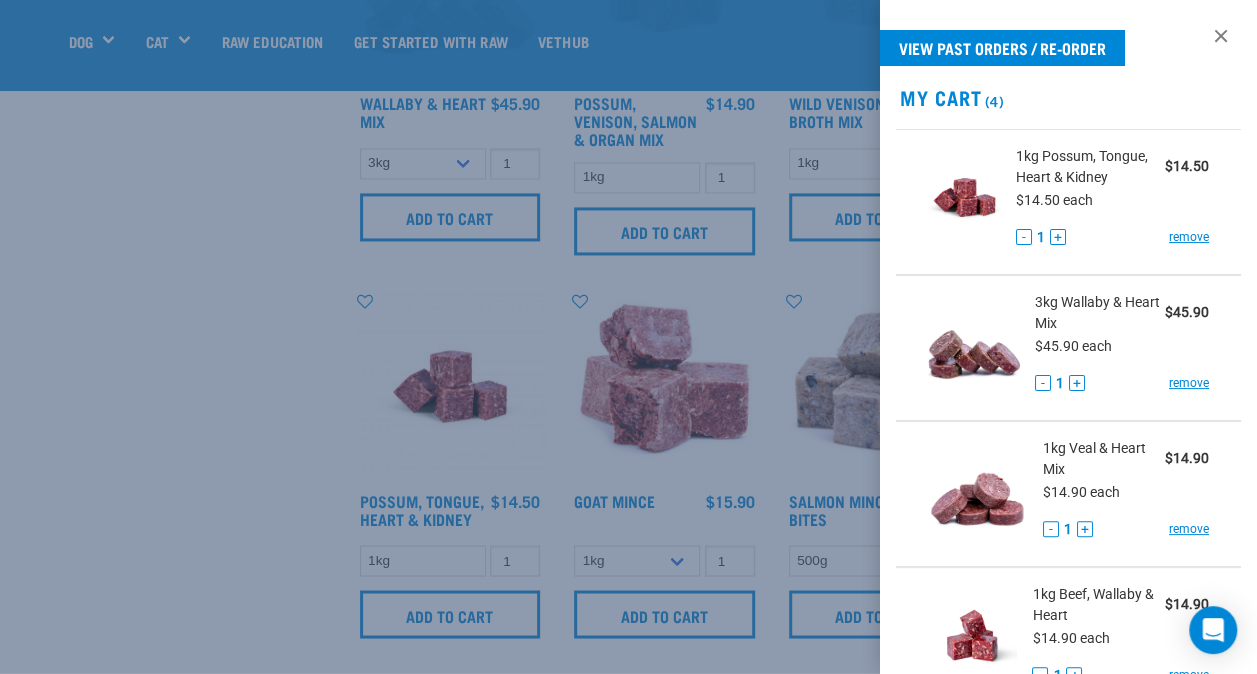 click at bounding box center [628, 337] 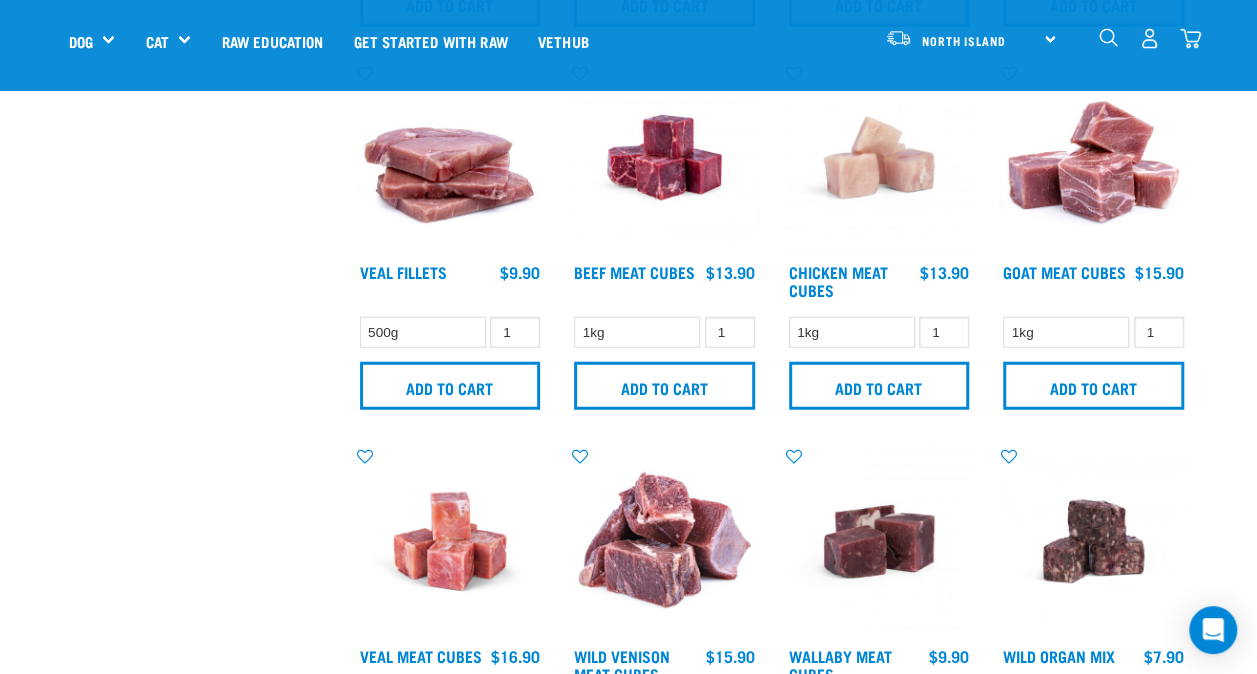 scroll, scrollTop: 2400, scrollLeft: 0, axis: vertical 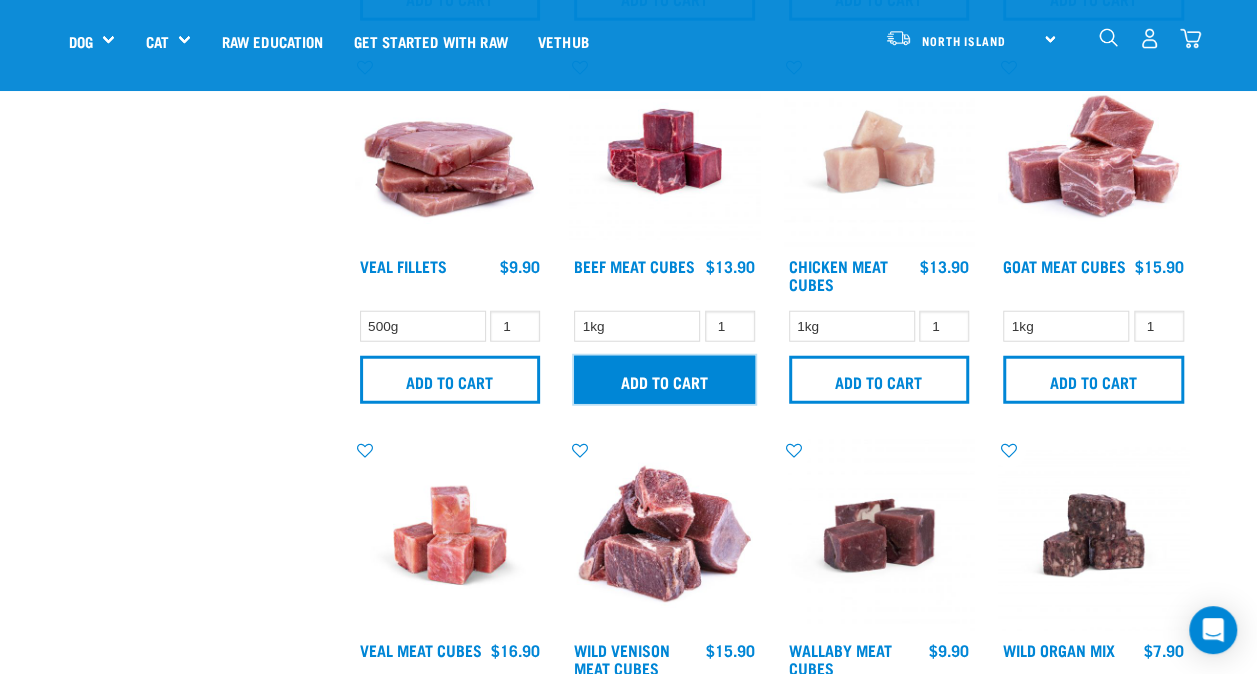 click on "Add to cart" at bounding box center (664, 380) 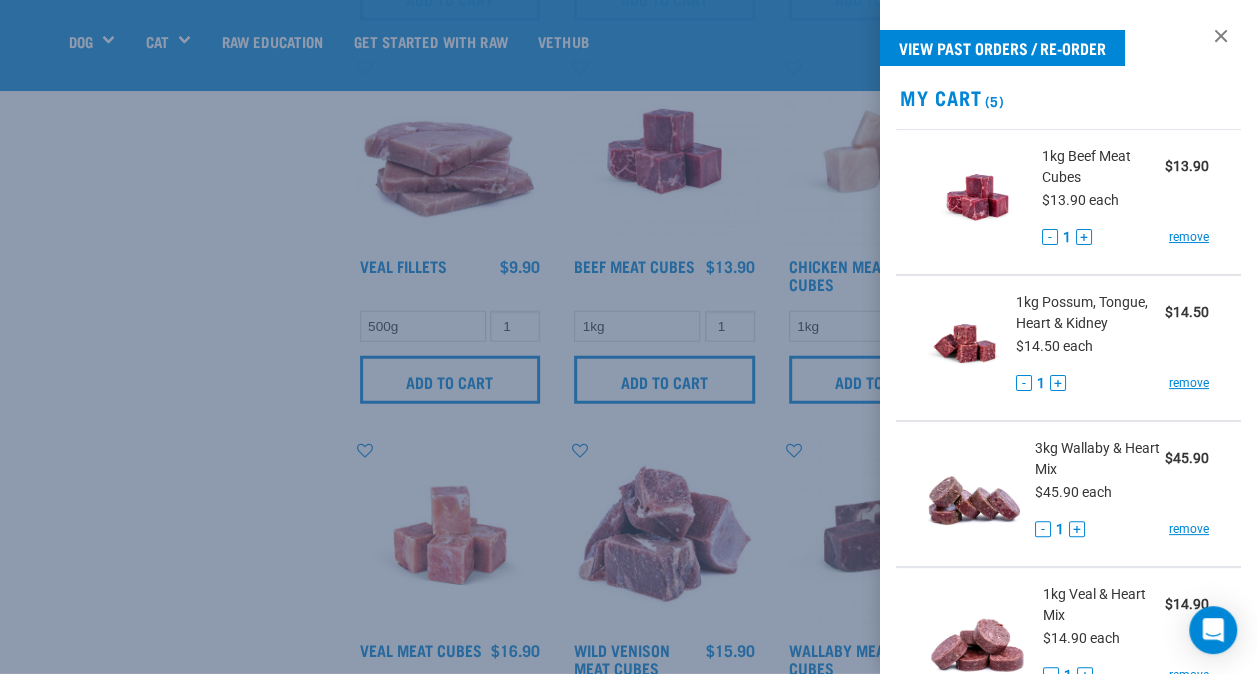 click at bounding box center [628, 337] 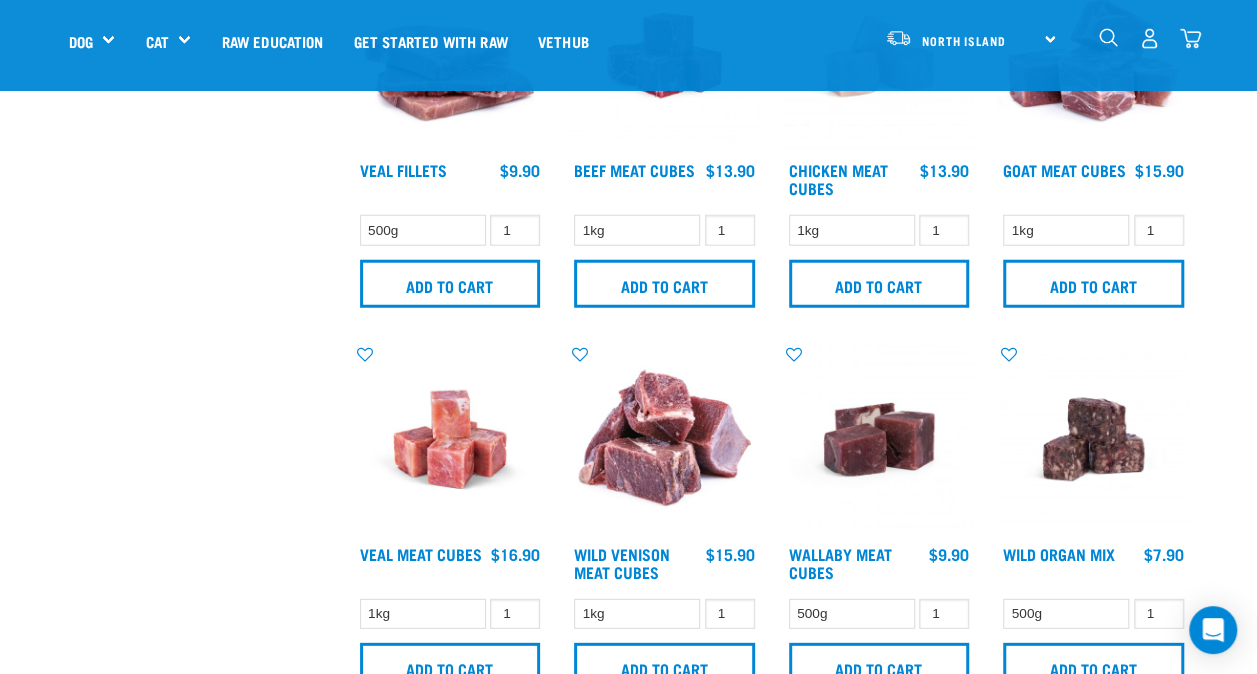 scroll, scrollTop: 2600, scrollLeft: 0, axis: vertical 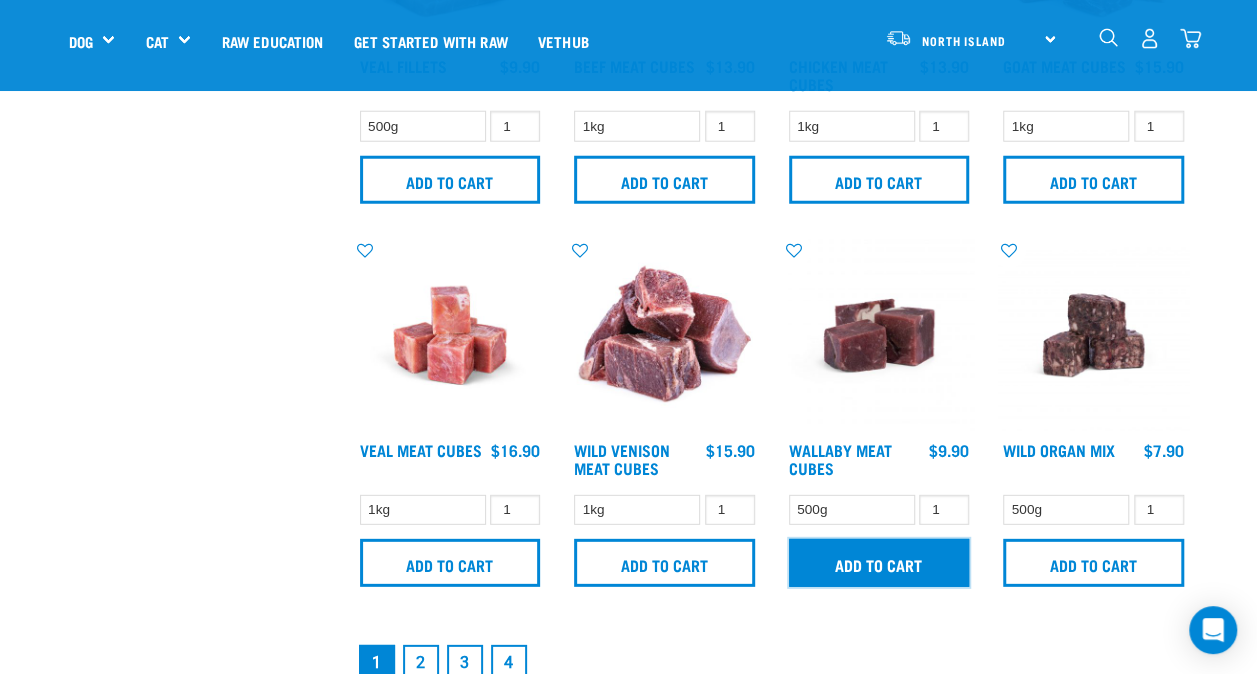 click on "Add to cart" at bounding box center (879, 563) 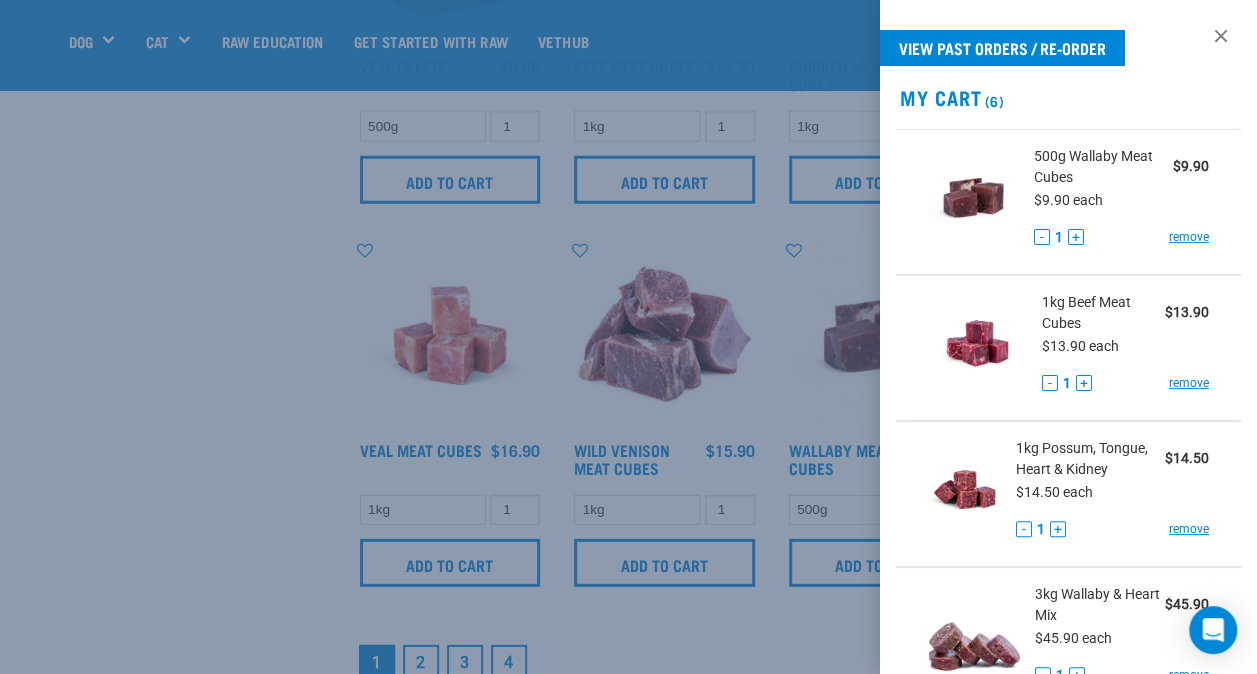 click at bounding box center [628, 337] 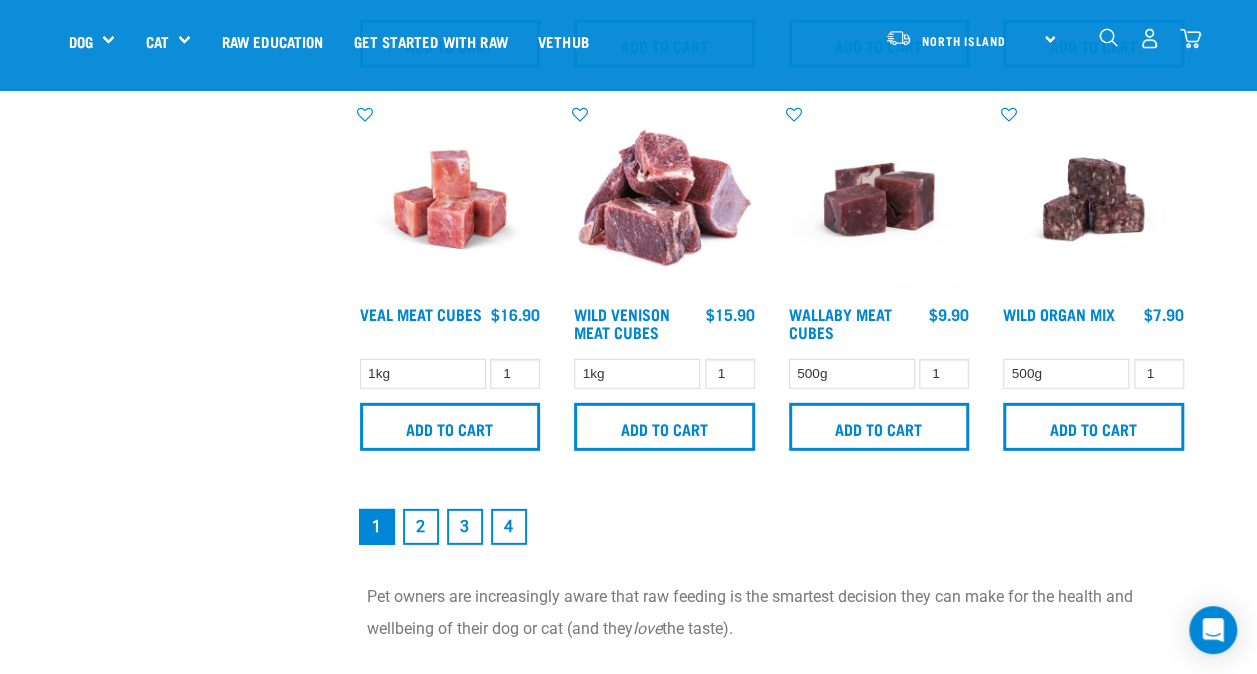 scroll, scrollTop: 2800, scrollLeft: 0, axis: vertical 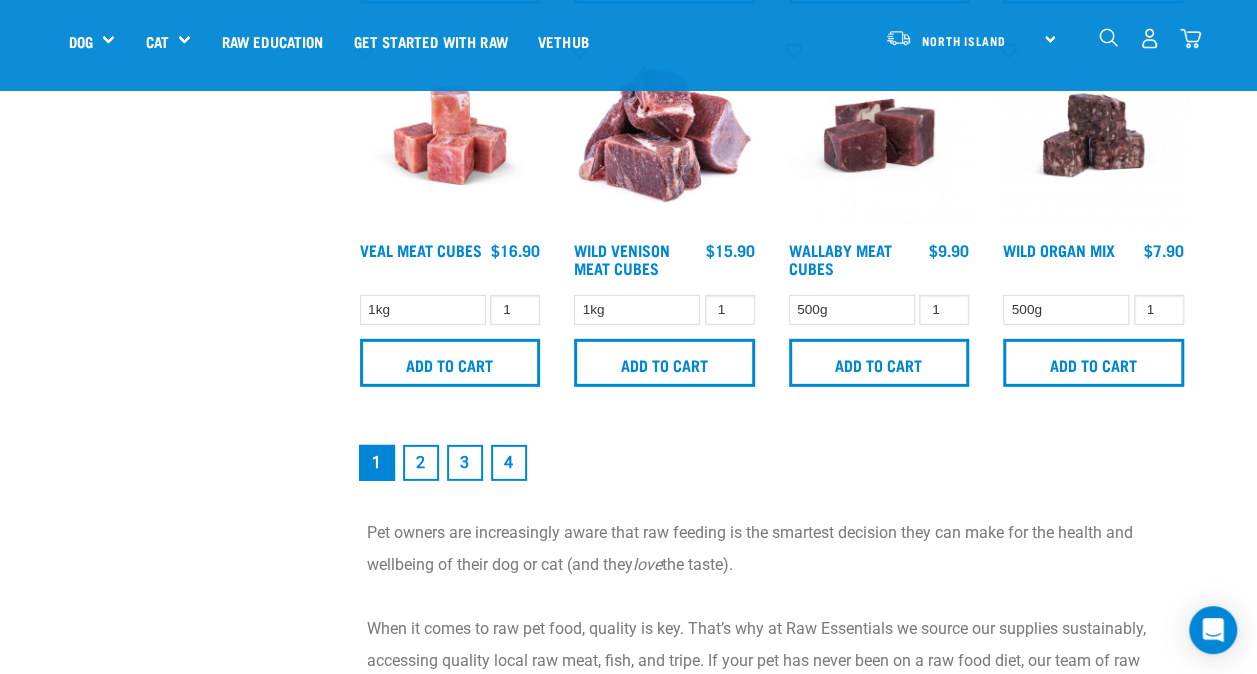 click on "2" at bounding box center [421, 463] 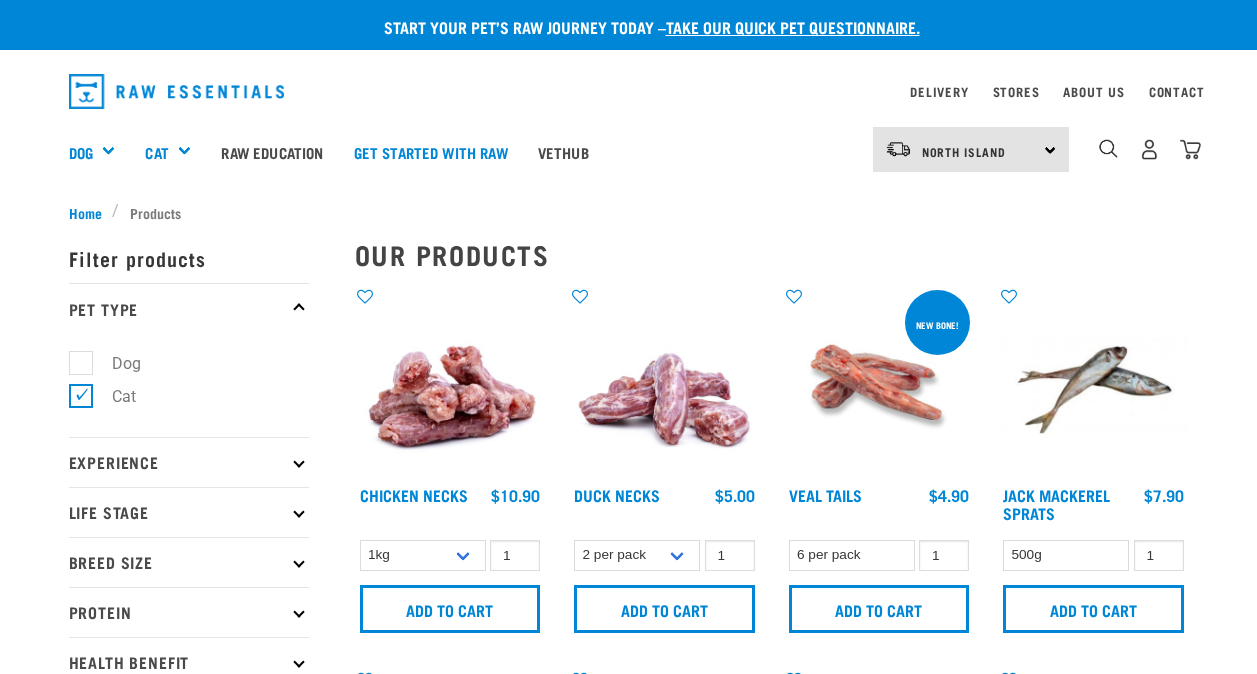 scroll, scrollTop: 0, scrollLeft: 0, axis: both 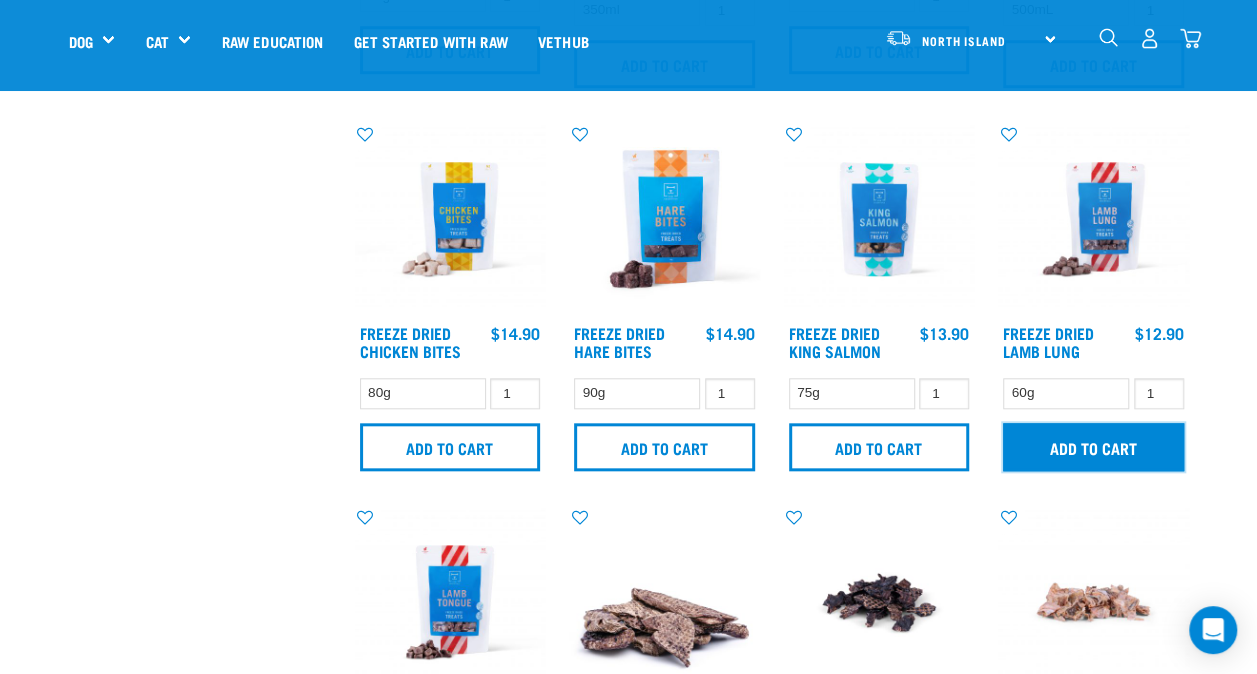 click on "Add to cart" at bounding box center (1093, 447) 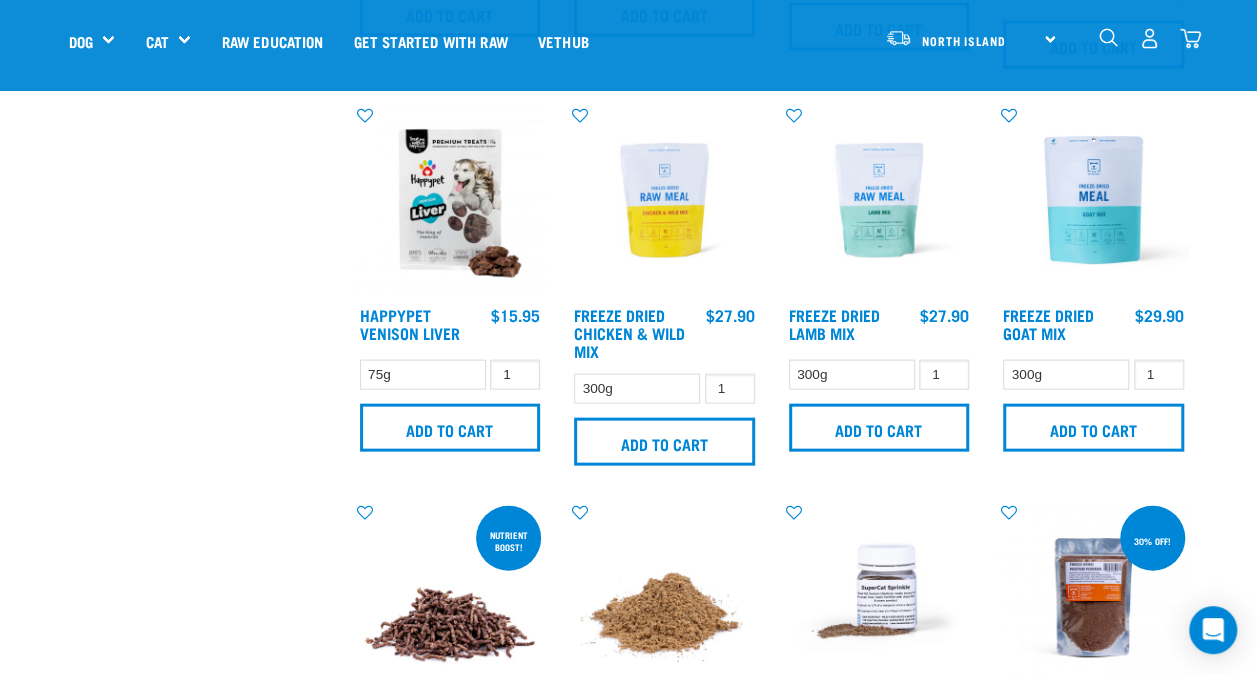 scroll, scrollTop: 2200, scrollLeft: 0, axis: vertical 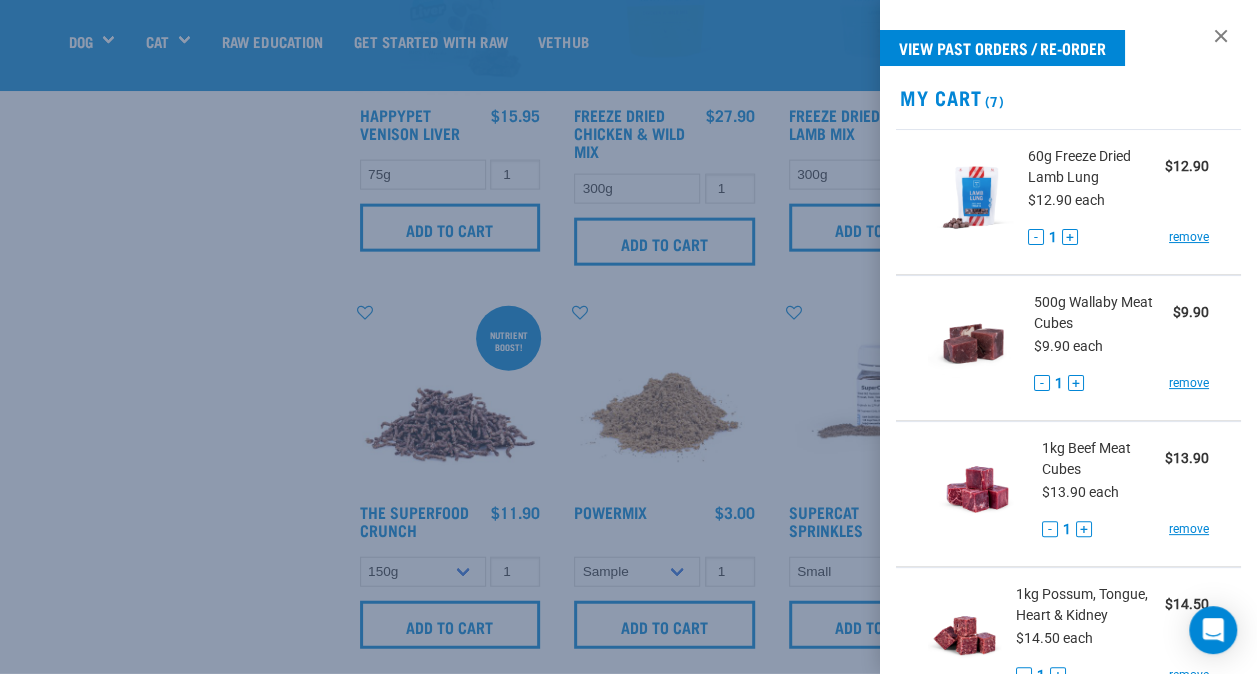 click at bounding box center [628, 337] 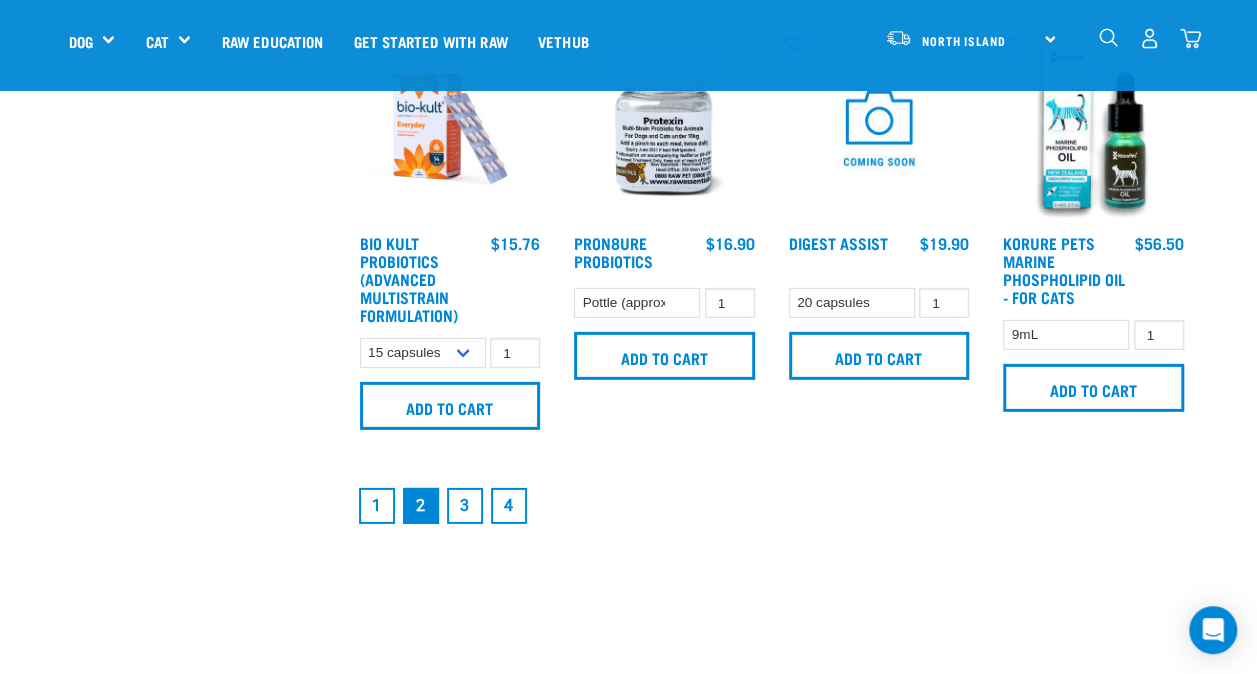 scroll, scrollTop: 3000, scrollLeft: 0, axis: vertical 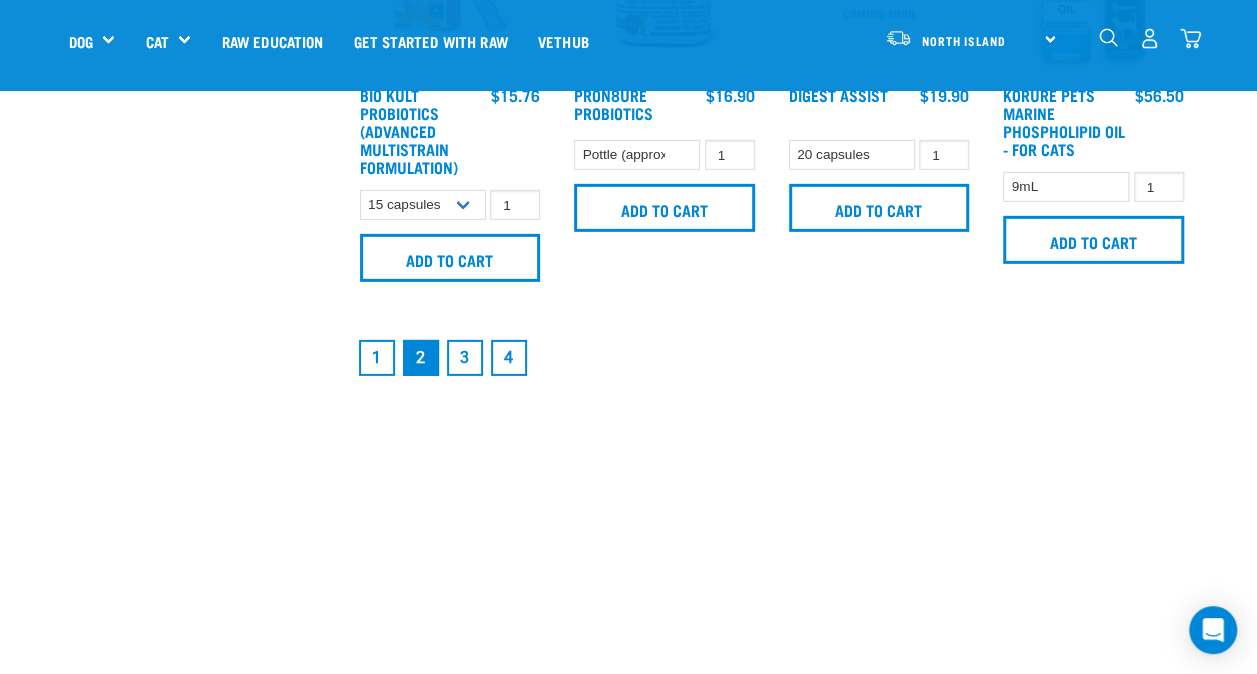 click on "3" at bounding box center (465, 358) 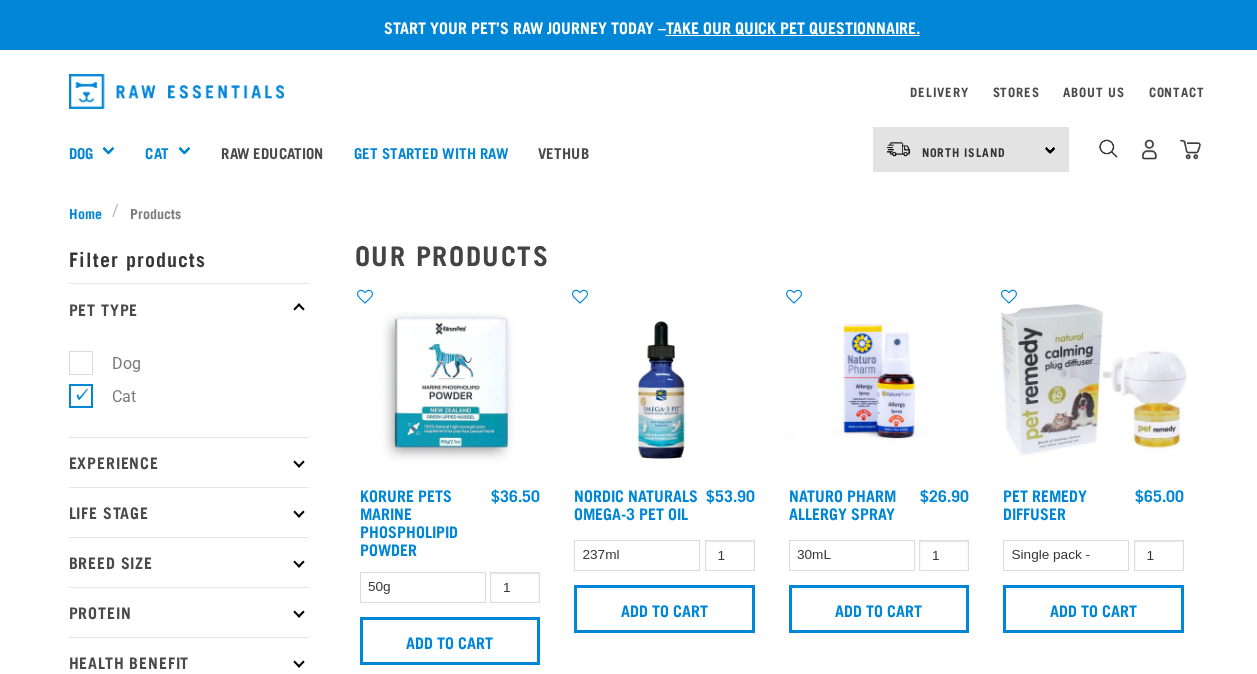 scroll, scrollTop: 0, scrollLeft: 0, axis: both 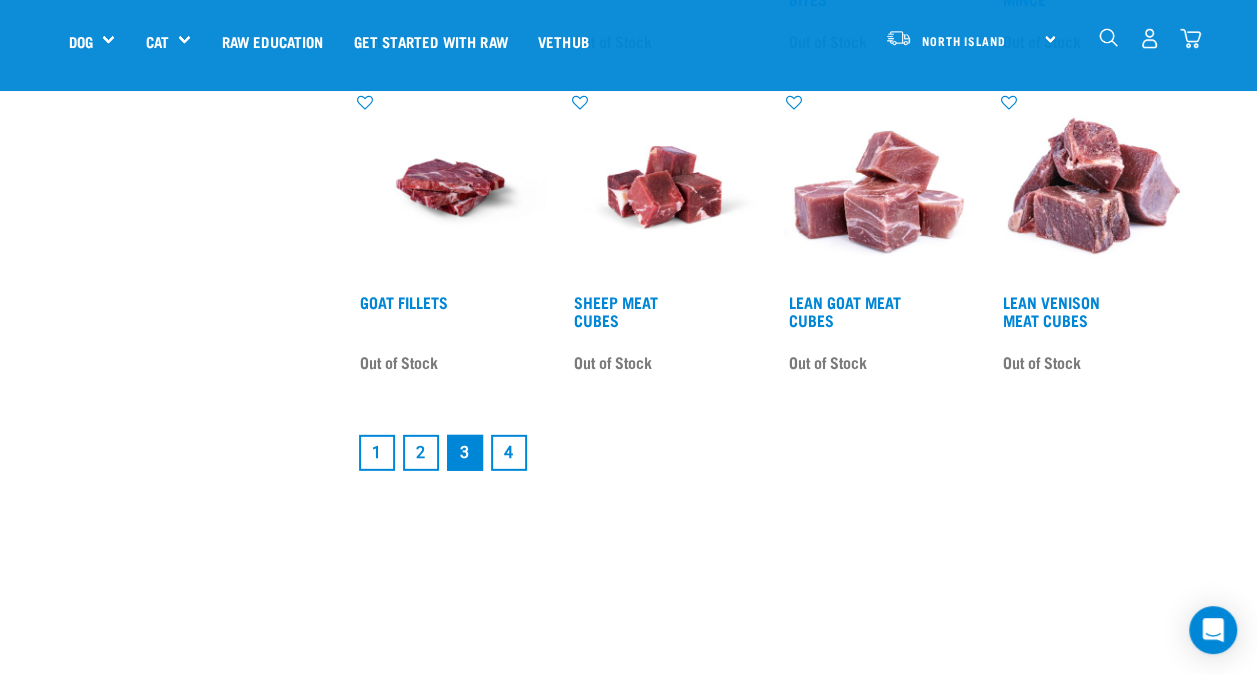 click on "1" at bounding box center (377, 453) 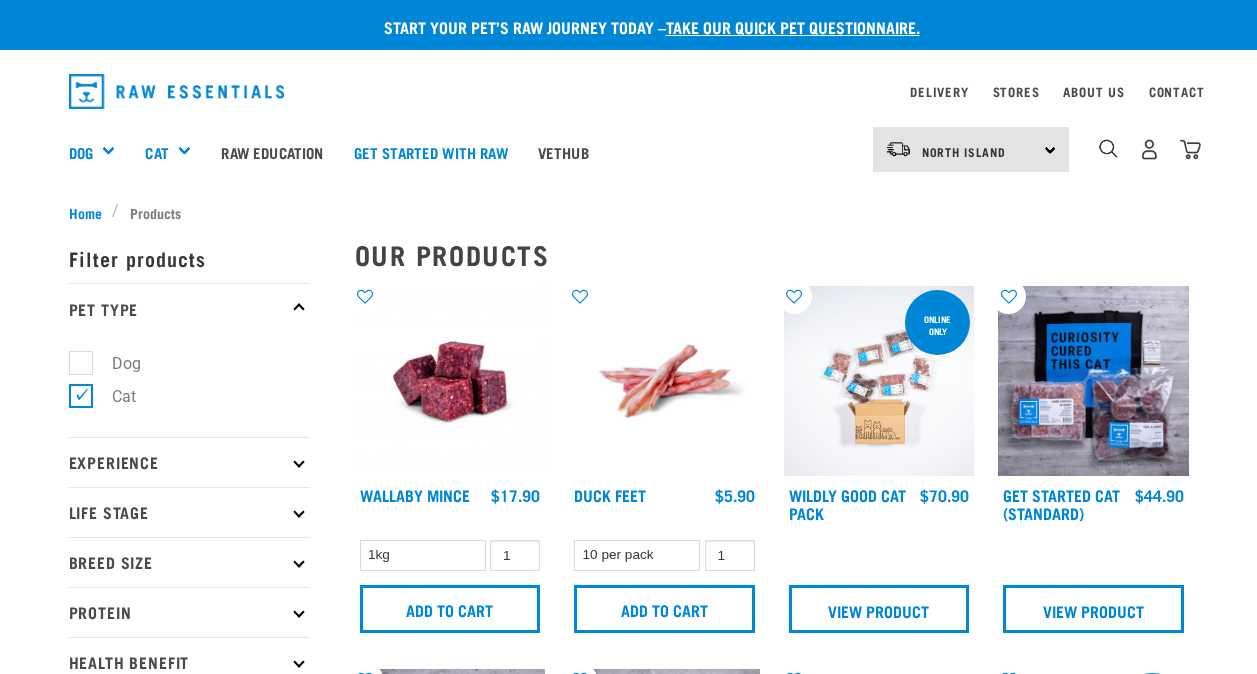 scroll, scrollTop: 0, scrollLeft: 0, axis: both 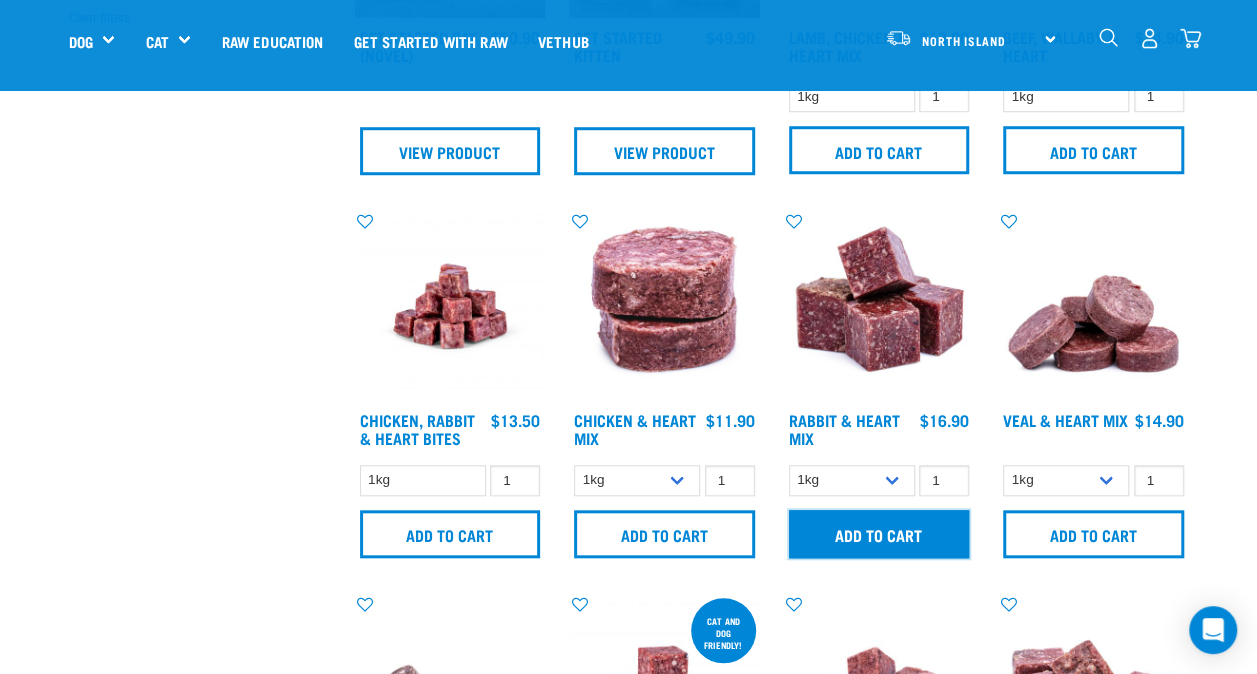 click on "Add to cart" at bounding box center [879, 534] 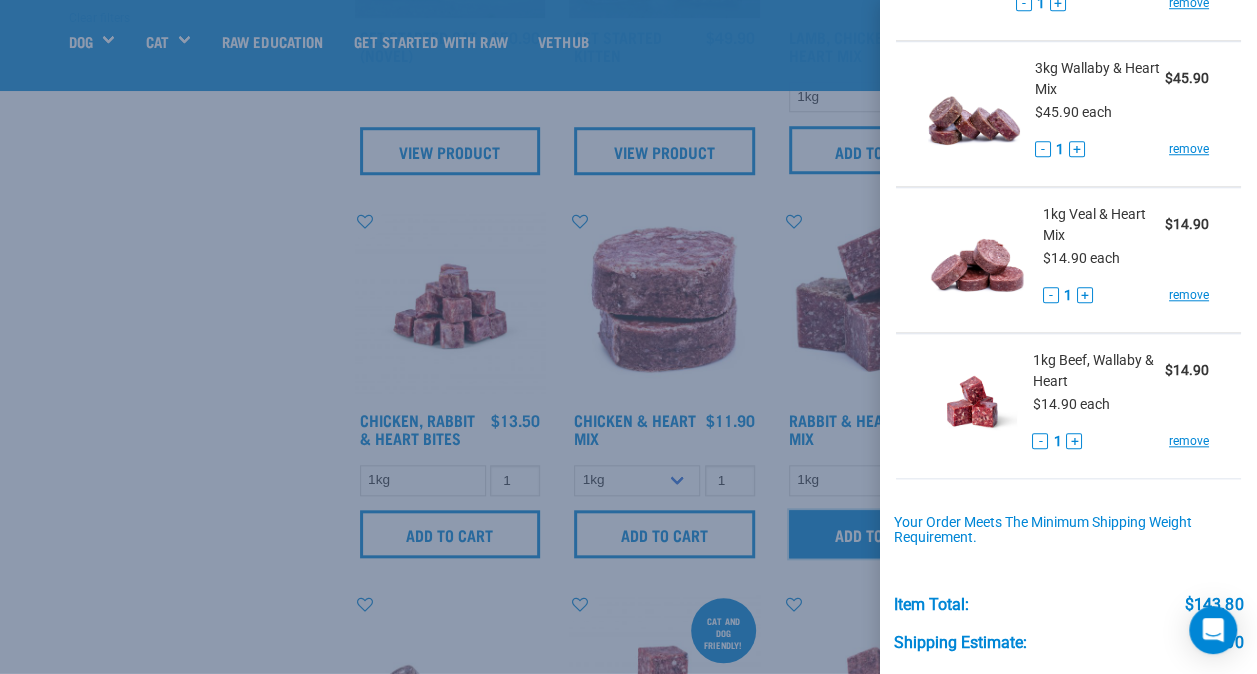 scroll, scrollTop: 988, scrollLeft: 0, axis: vertical 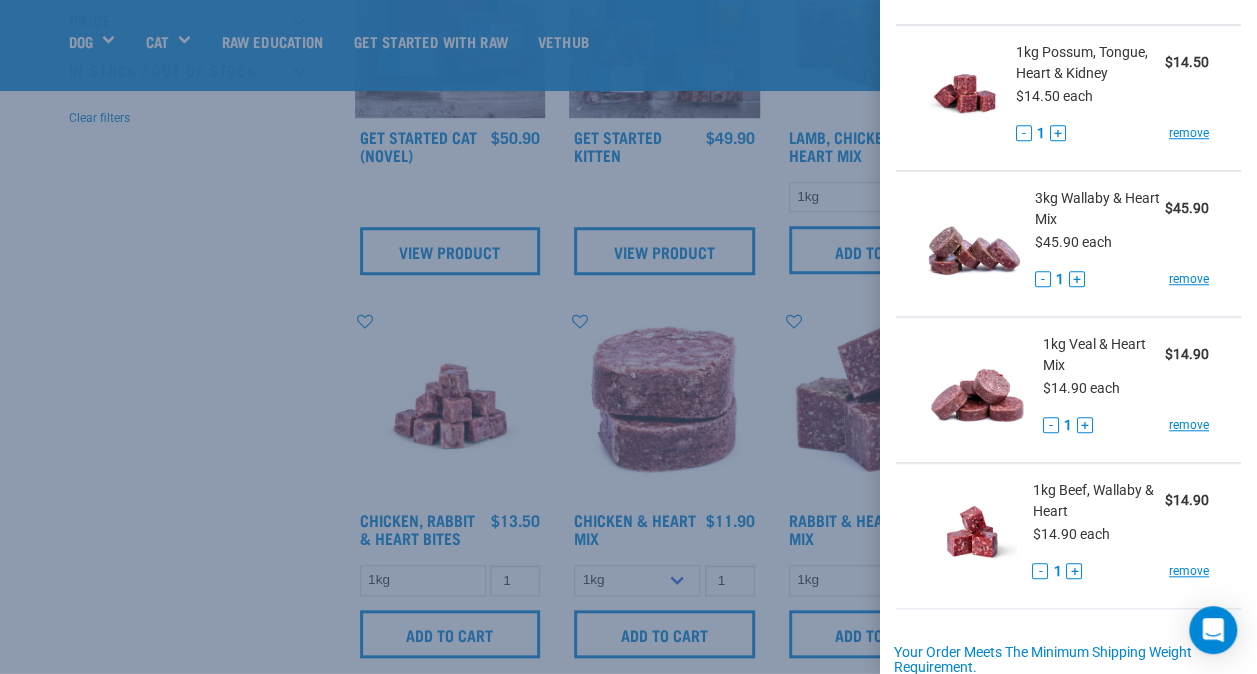 click at bounding box center (628, 337) 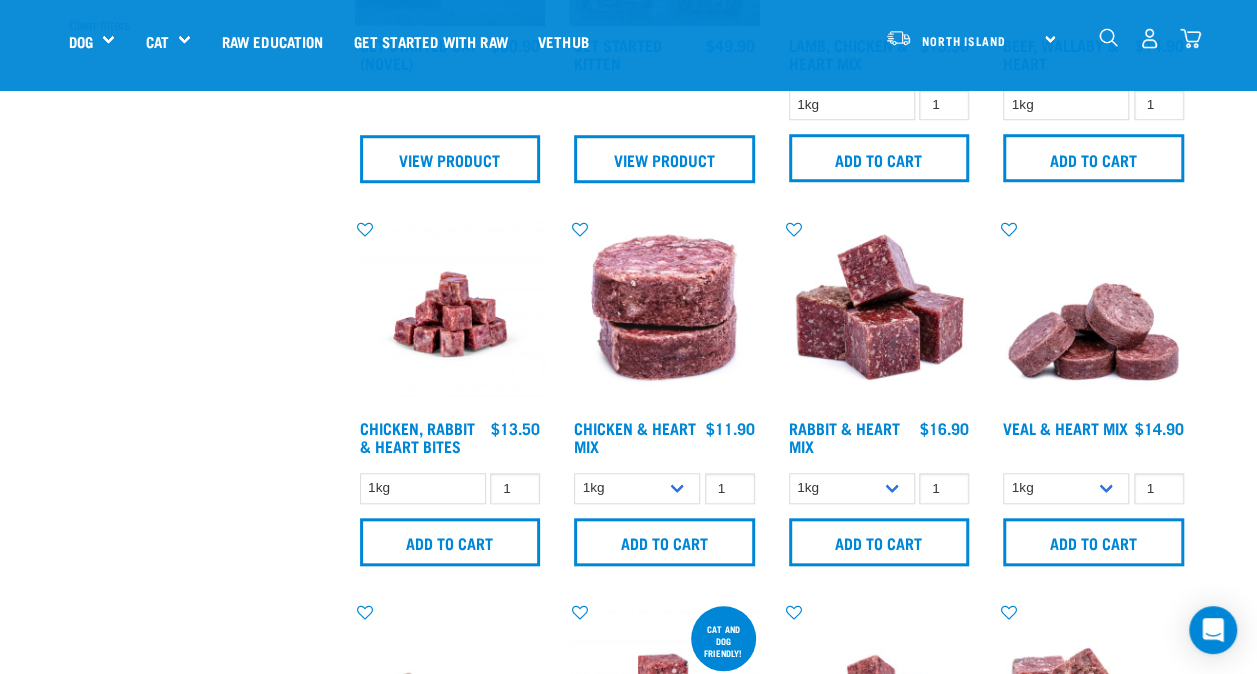 scroll, scrollTop: 800, scrollLeft: 0, axis: vertical 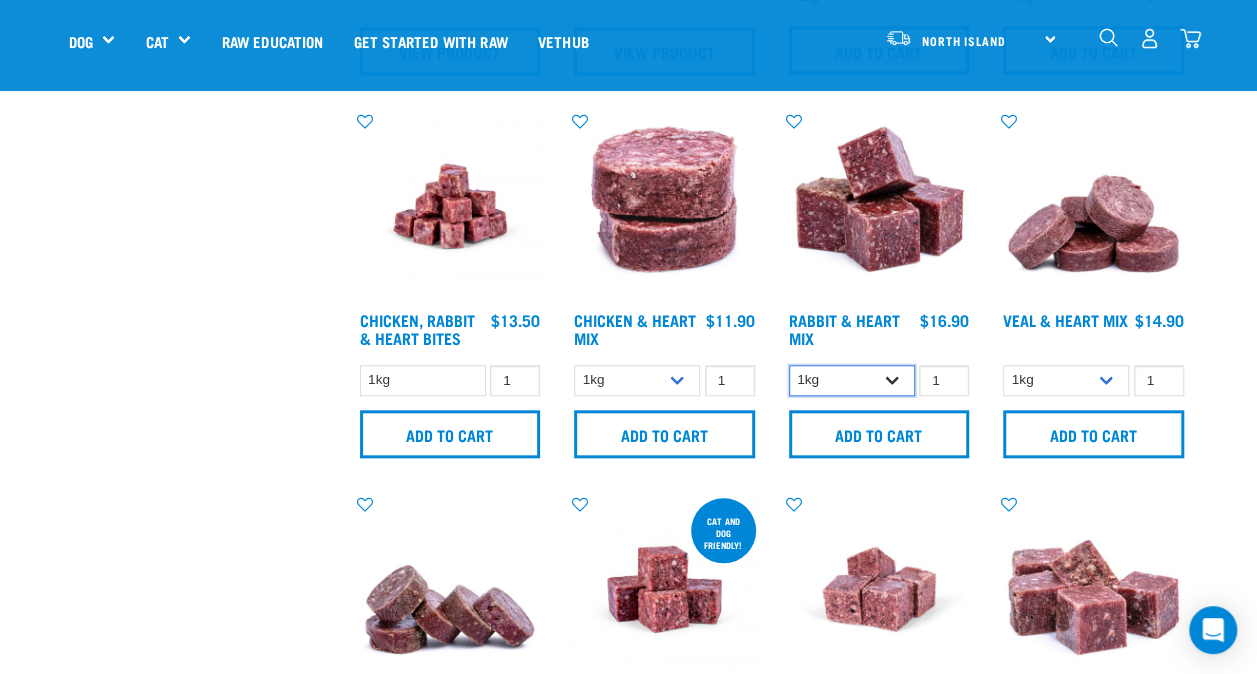 click on "1kg
3kg" at bounding box center (852, 380) 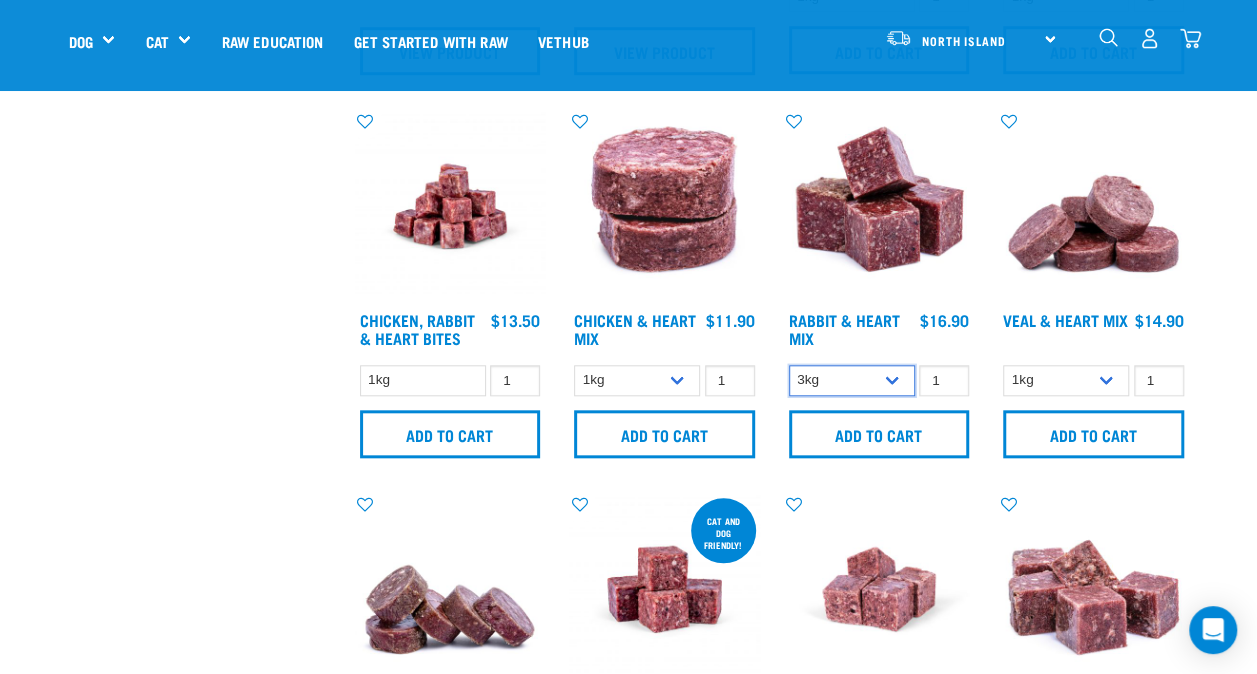 click on "1kg
3kg" at bounding box center (852, 380) 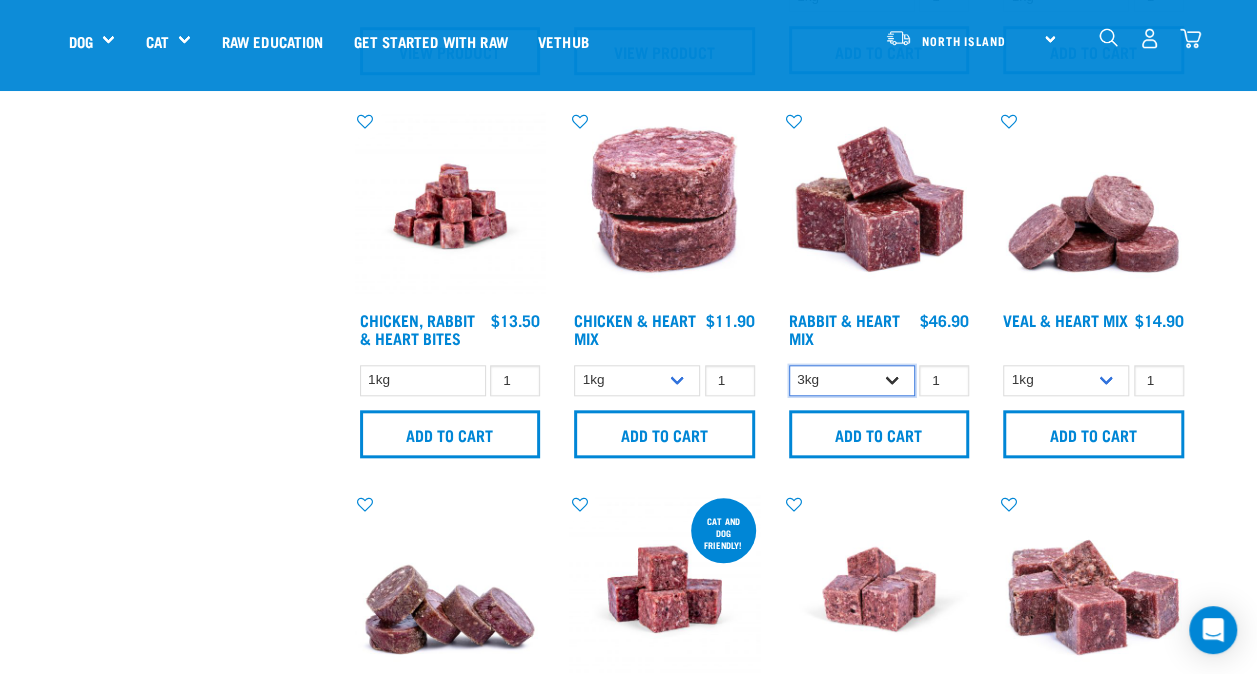 drag, startPoint x: 901, startPoint y: 374, endPoint x: 887, endPoint y: 388, distance: 19.79899 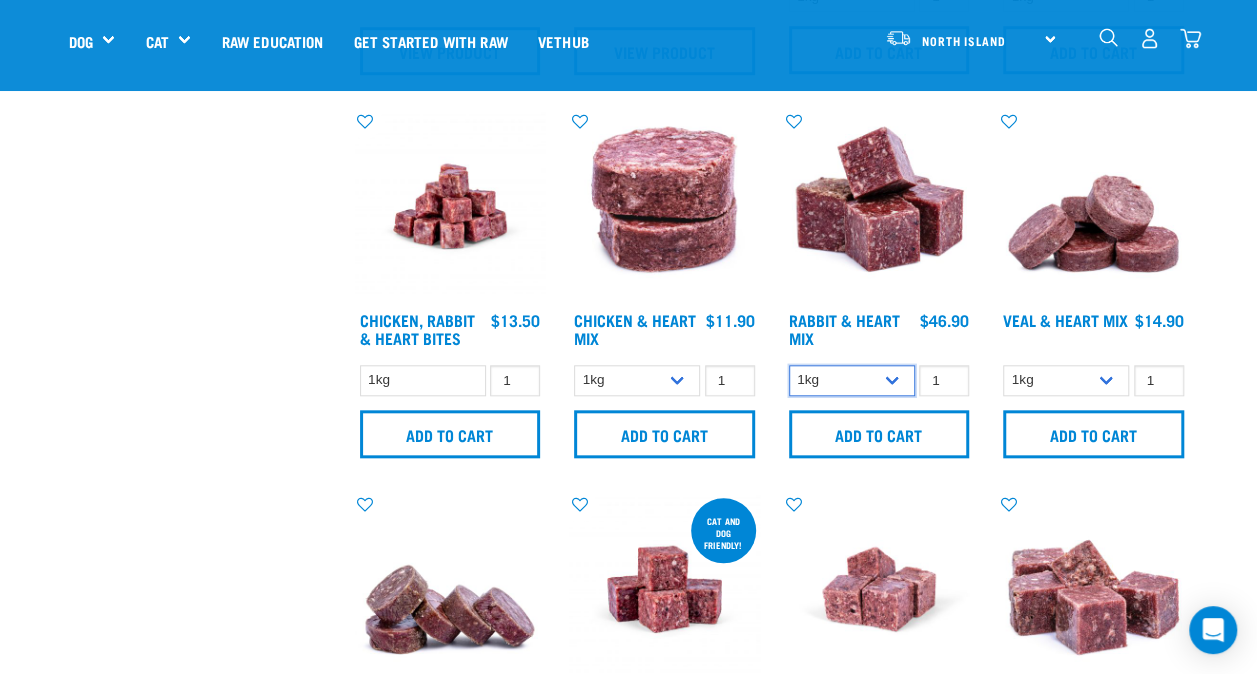 click on "1kg
3kg" at bounding box center [852, 380] 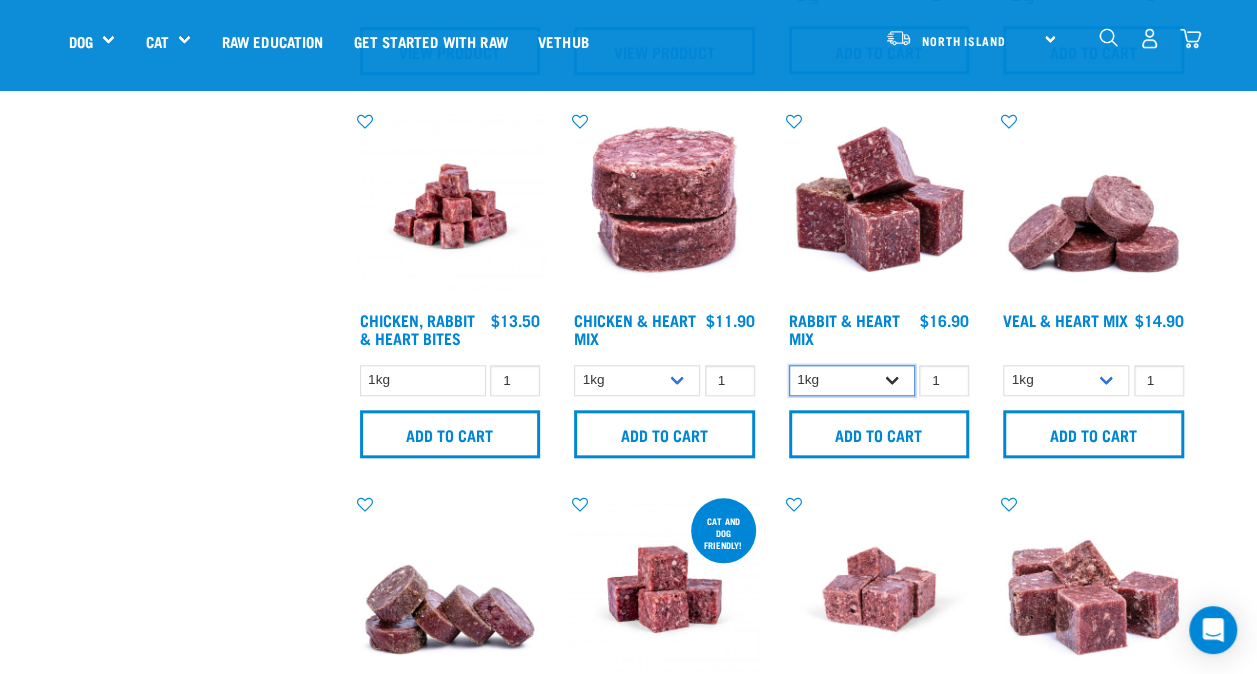 click on "1kg
3kg" at bounding box center (852, 380) 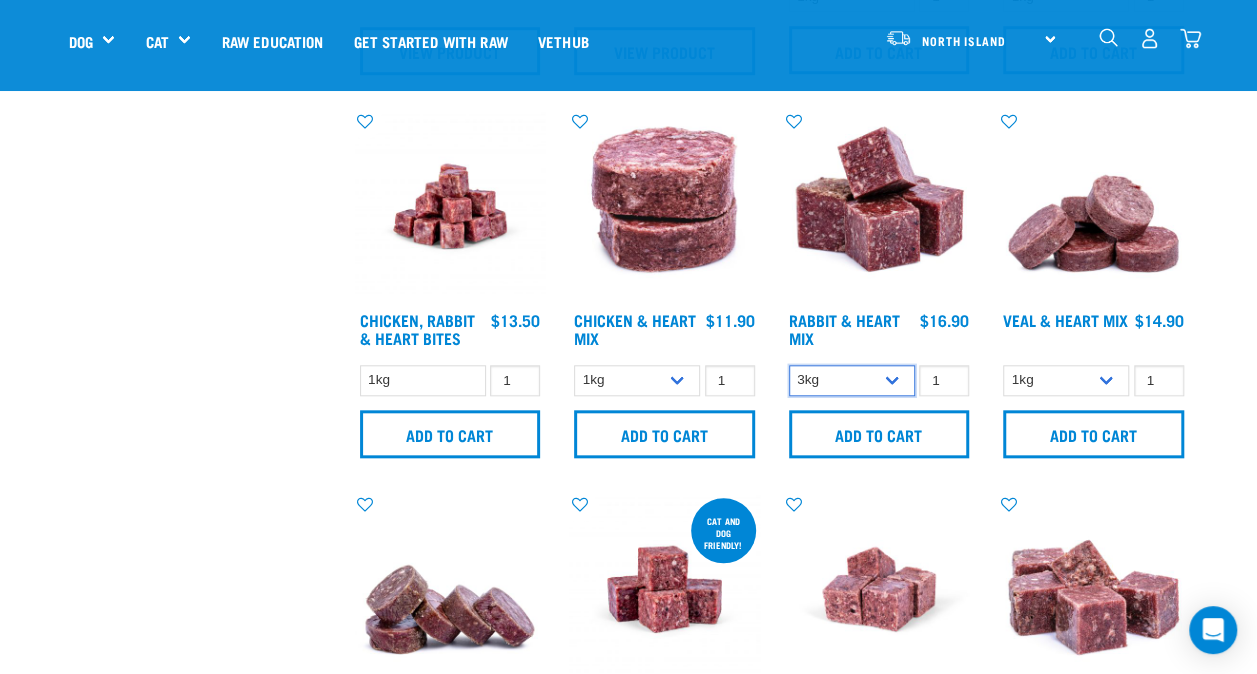 click on "1kg
3kg" at bounding box center [852, 380] 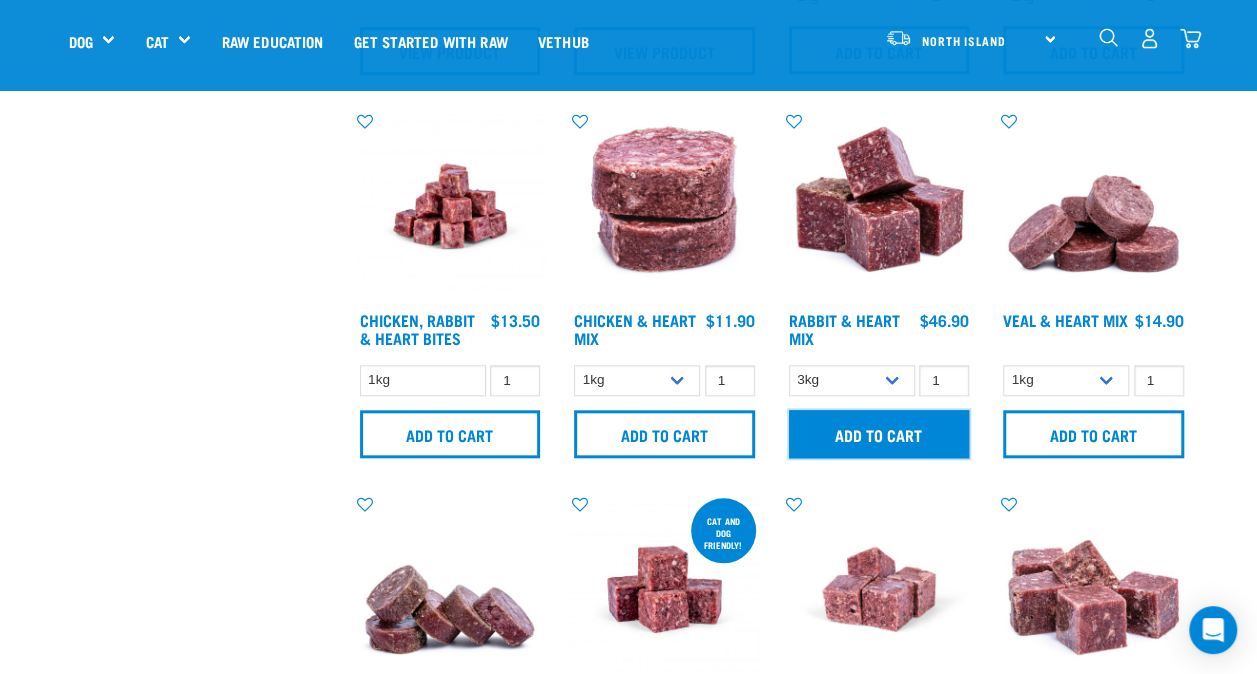click on "Add to cart" at bounding box center [879, 434] 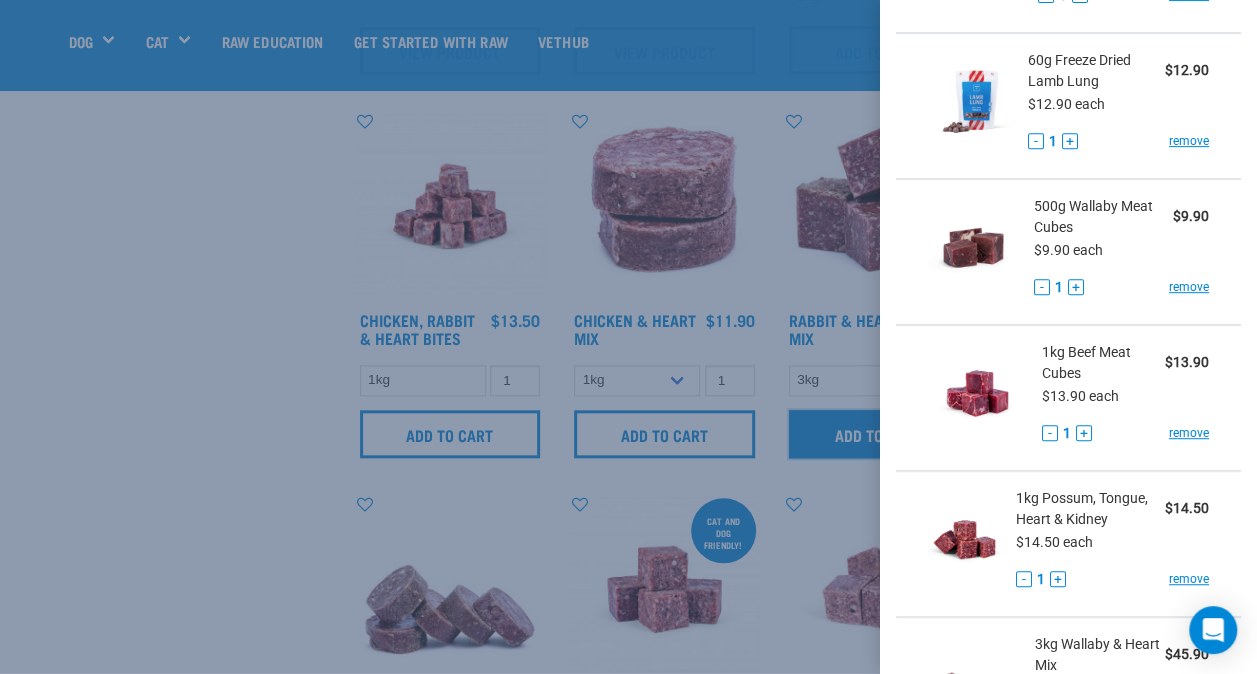 scroll, scrollTop: 0, scrollLeft: 0, axis: both 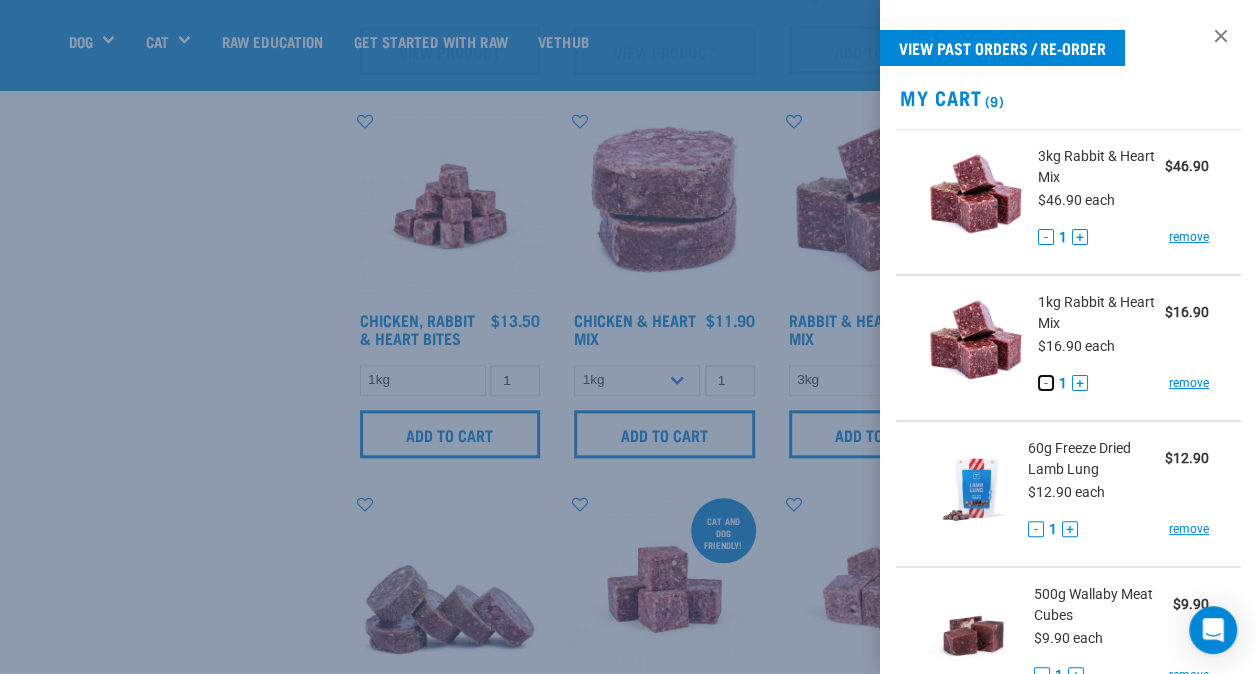 click on "-" at bounding box center [1046, 383] 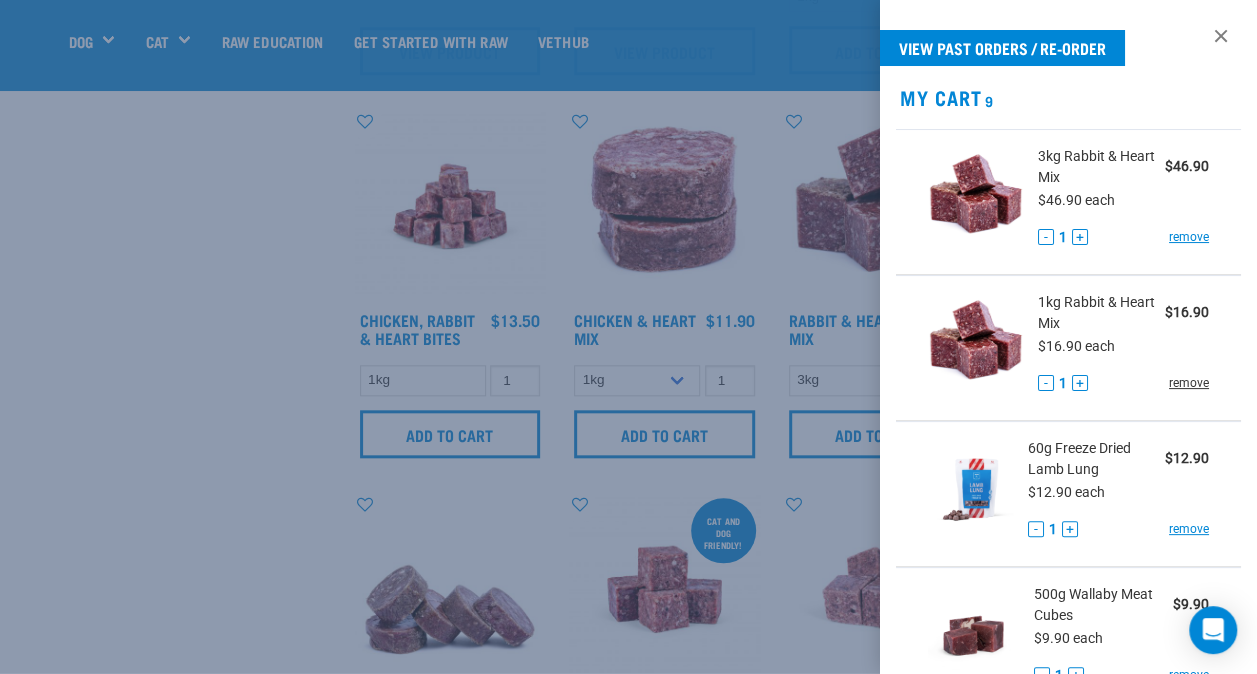 click on "remove" at bounding box center [1189, 383] 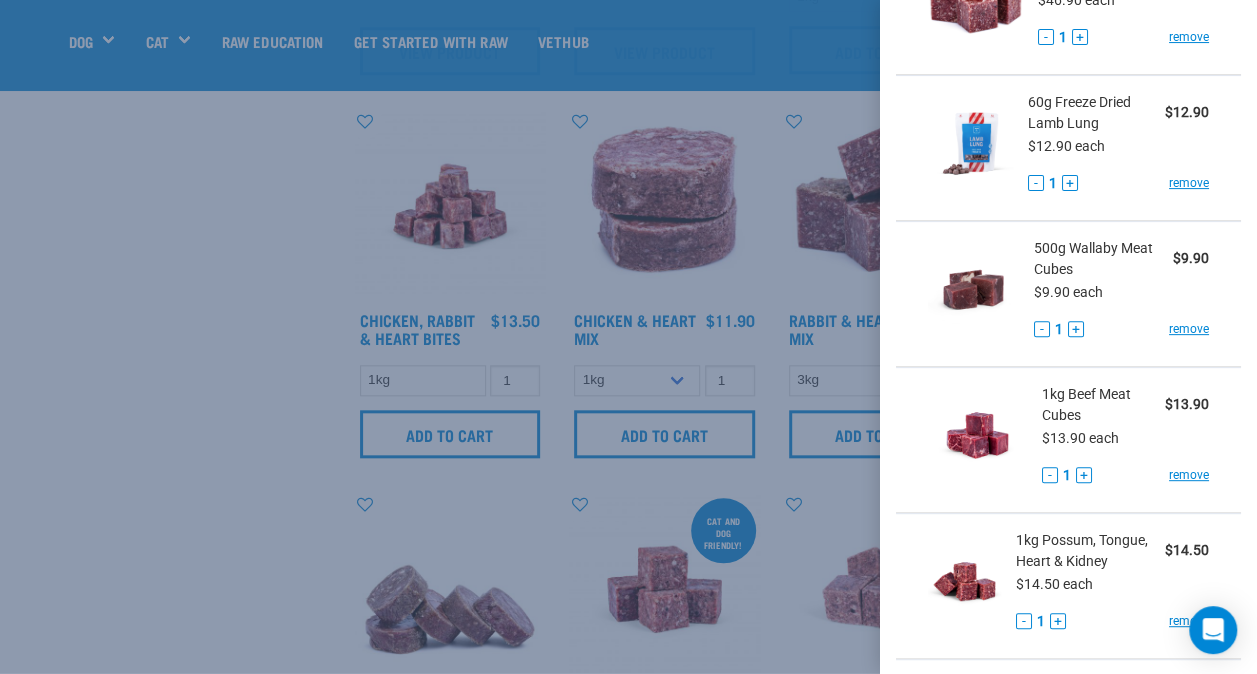 scroll, scrollTop: 0, scrollLeft: 0, axis: both 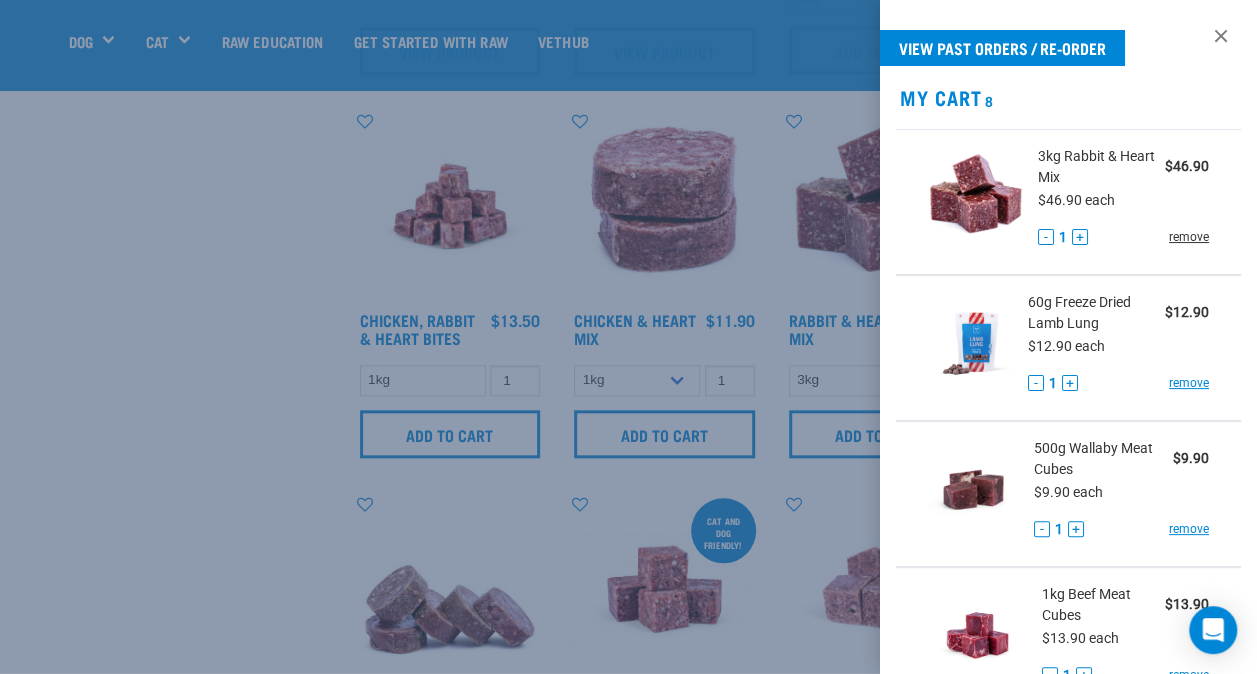 click on "remove" at bounding box center [1189, 237] 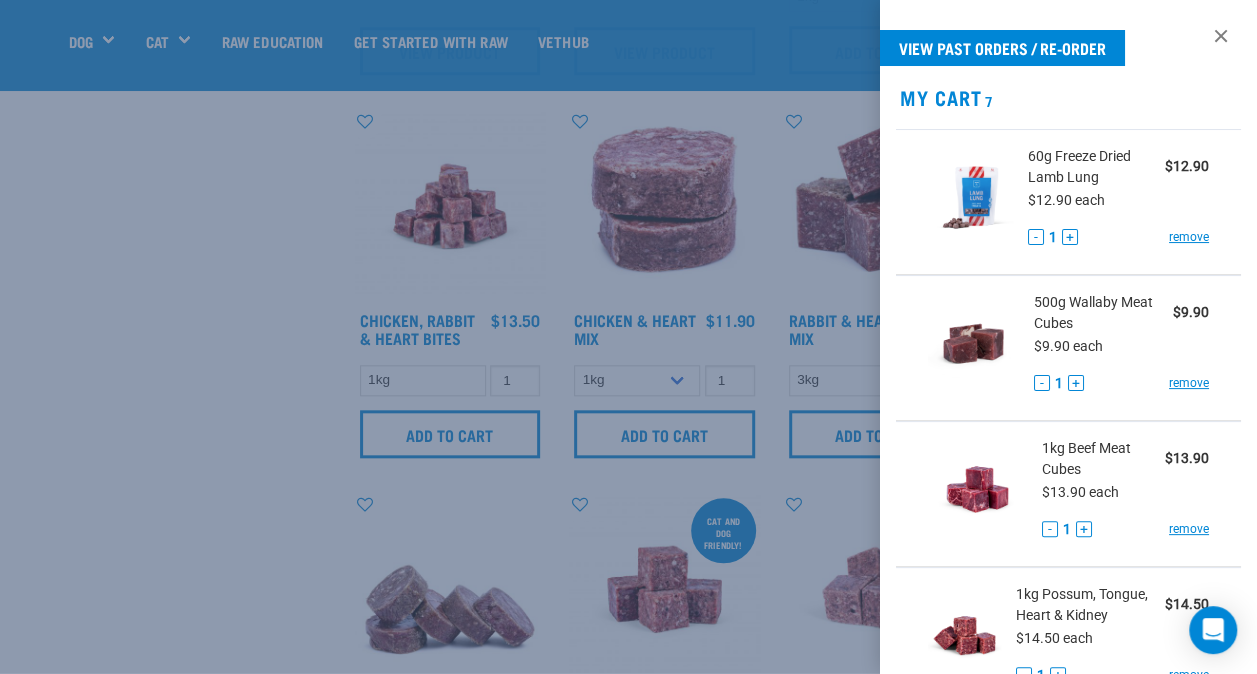 click at bounding box center [628, 337] 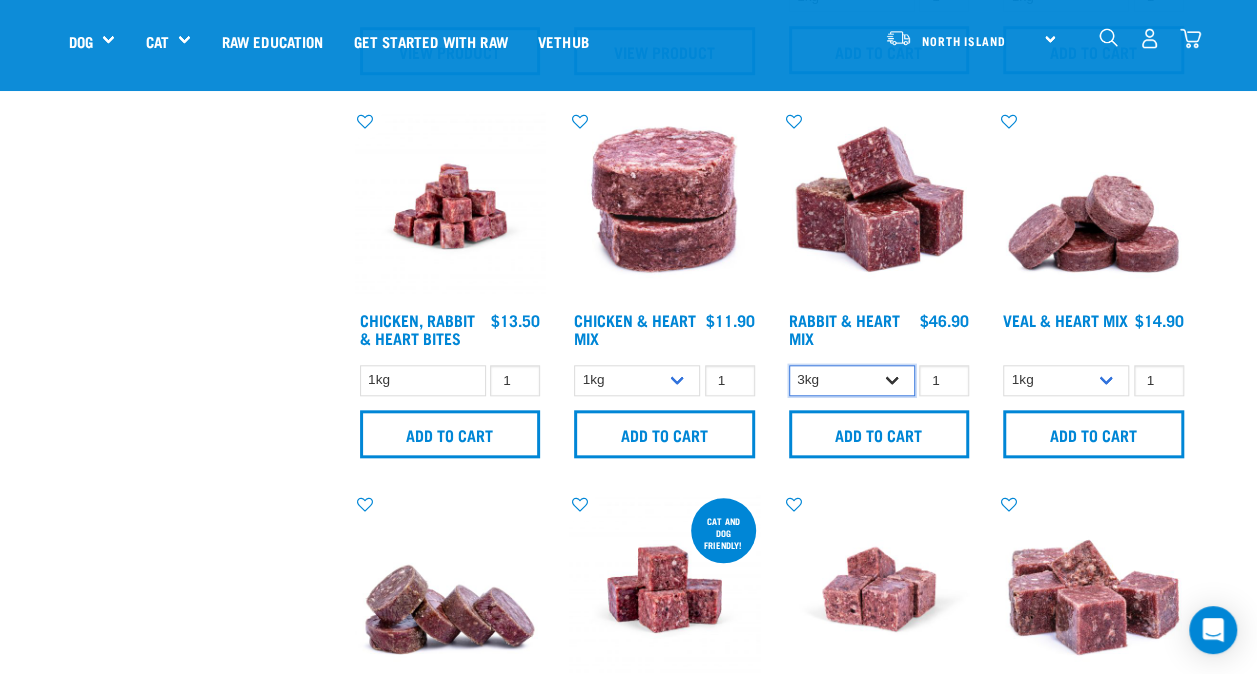 click on "1kg
3kg" at bounding box center [852, 380] 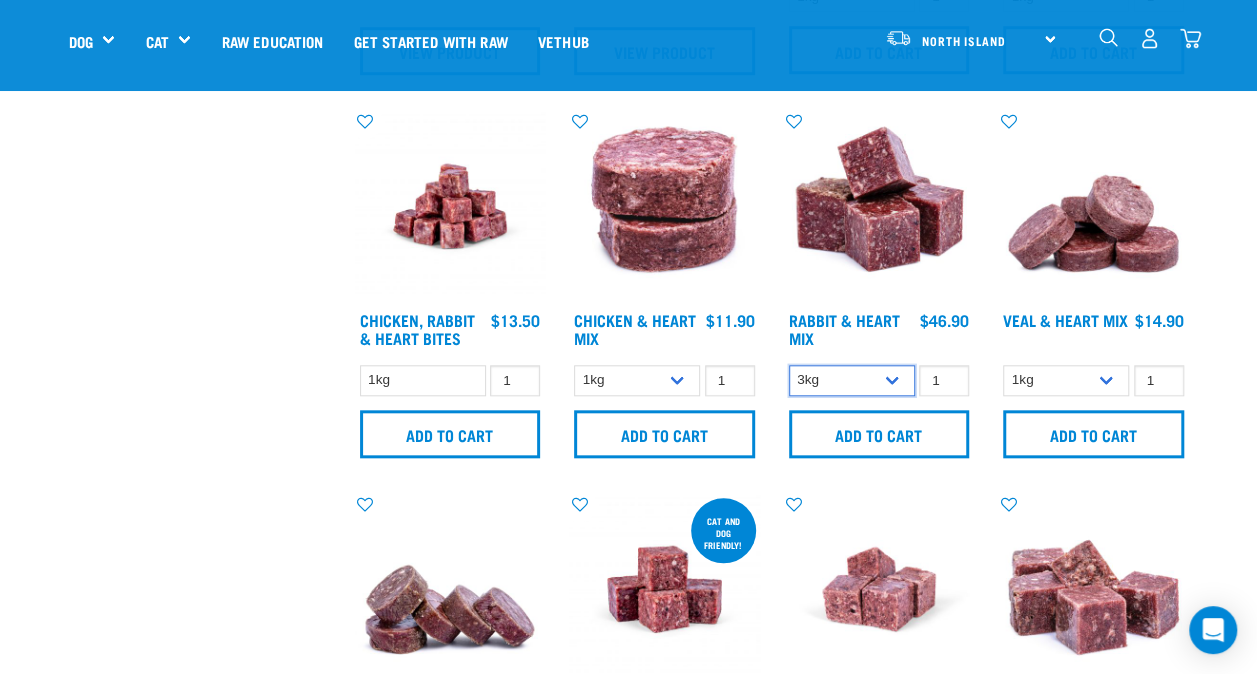 select on "464" 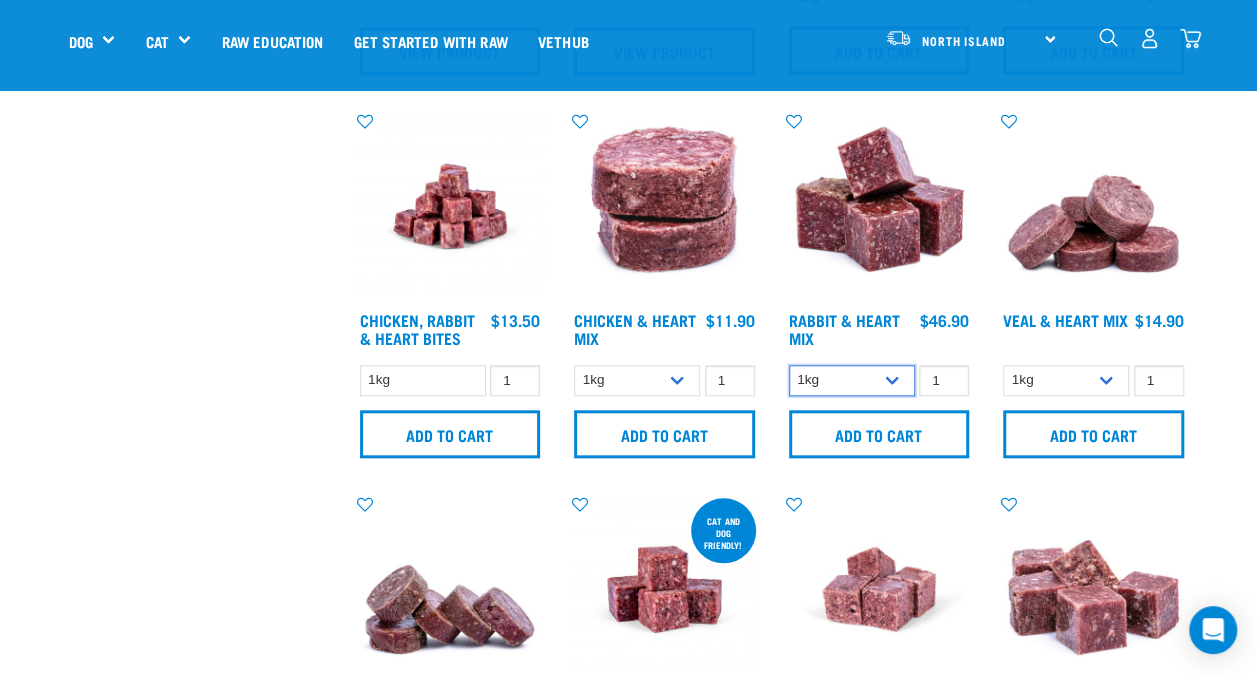 click on "1kg
3kg" at bounding box center [852, 380] 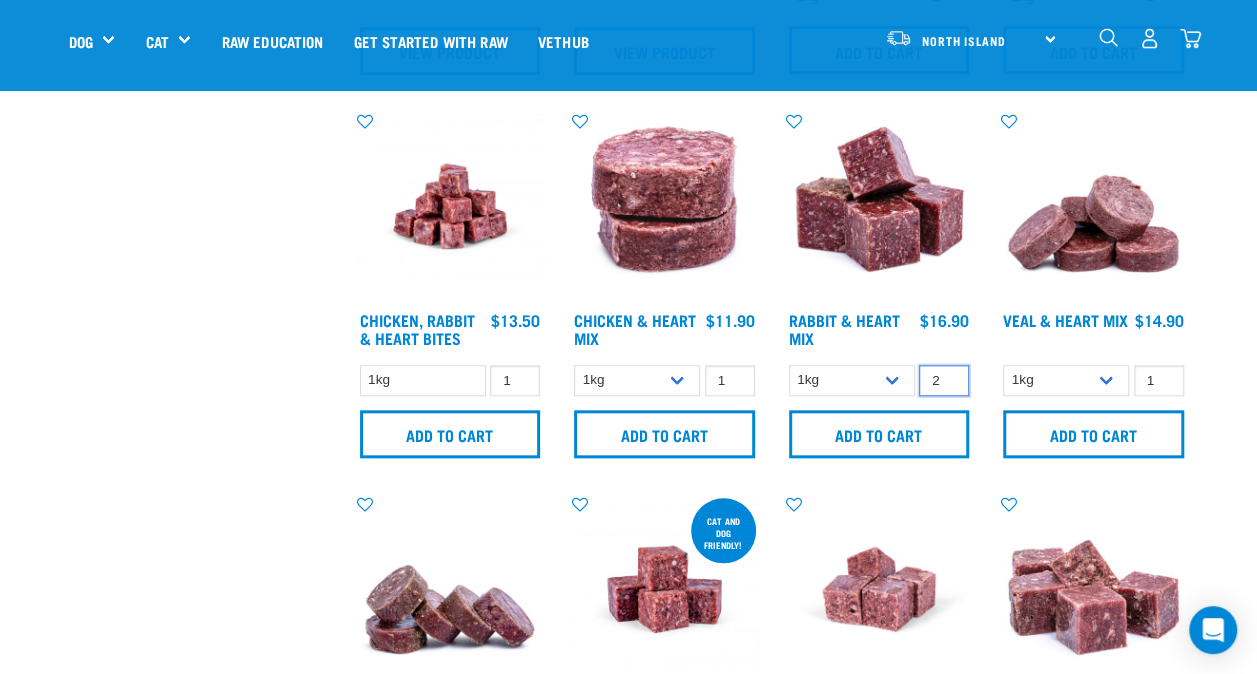 type on "1" 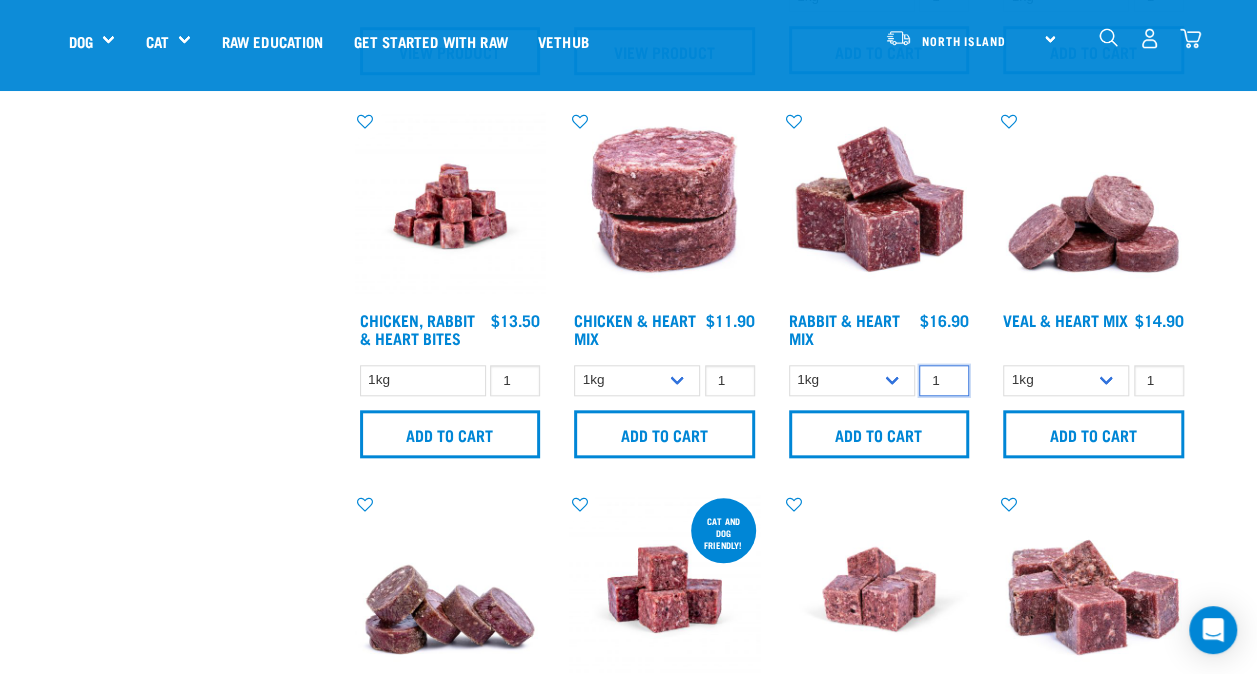 drag, startPoint x: 937, startPoint y: 382, endPoint x: 916, endPoint y: 387, distance: 21.587032 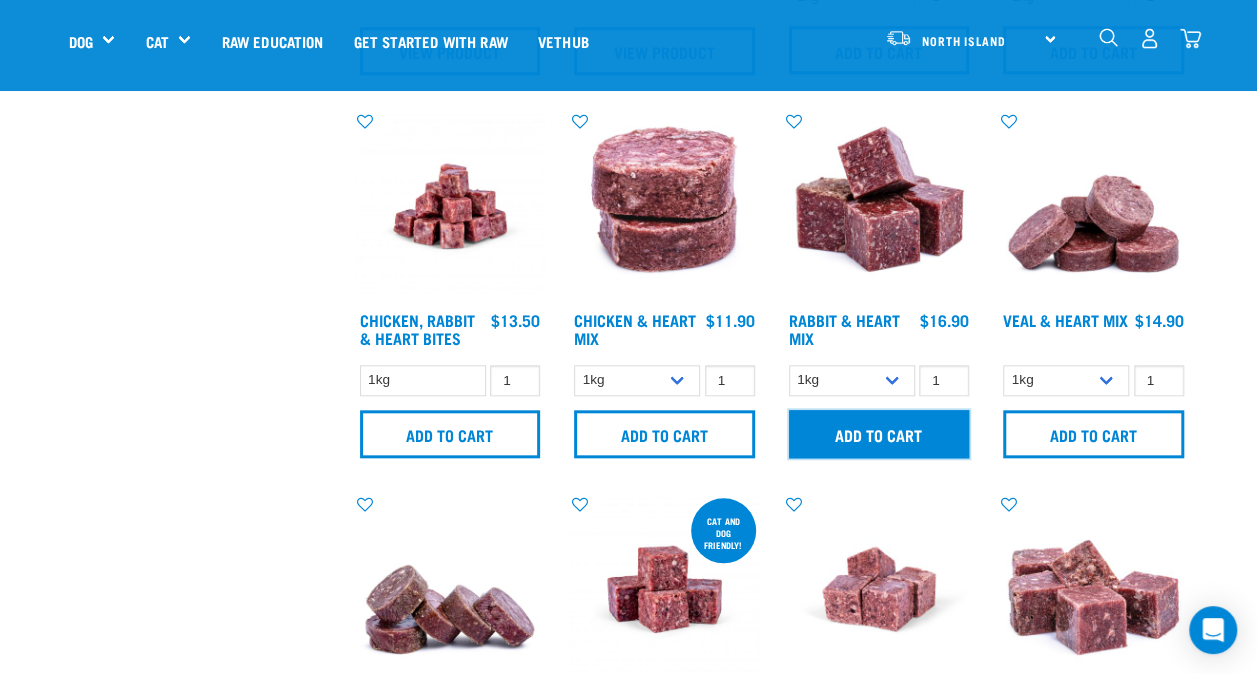 click on "Add to cart" at bounding box center [879, 434] 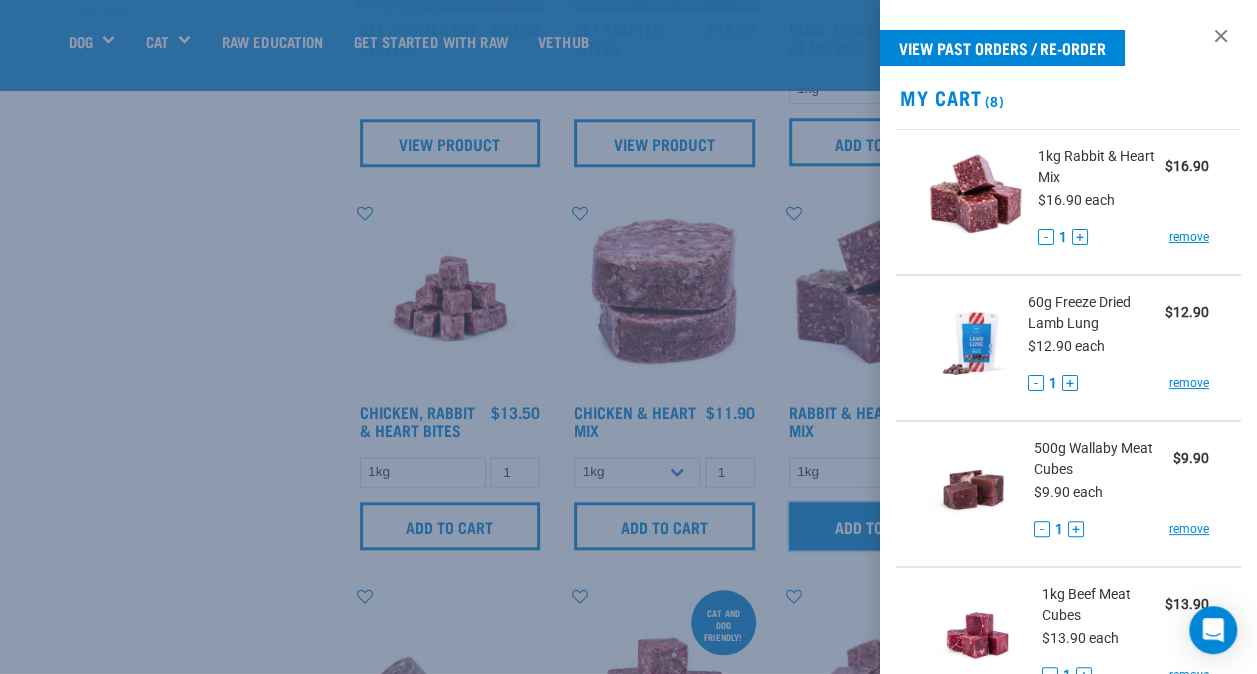 scroll, scrollTop: 600, scrollLeft: 0, axis: vertical 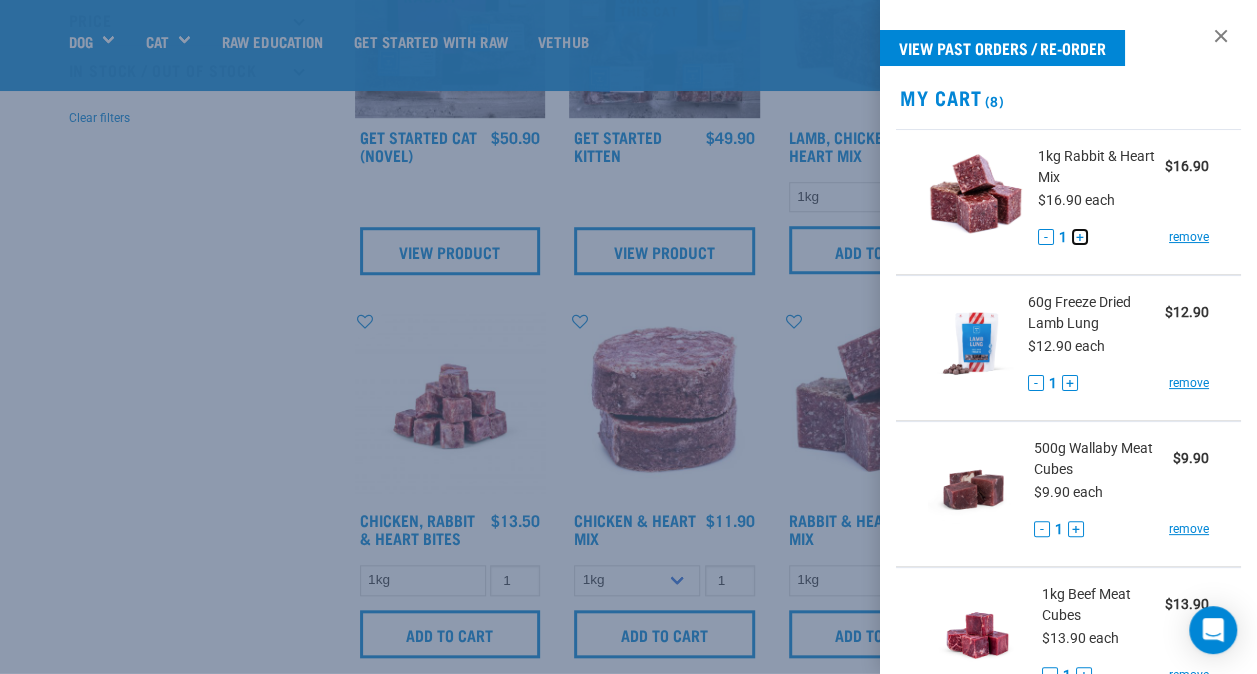 click on "+" at bounding box center (1080, 237) 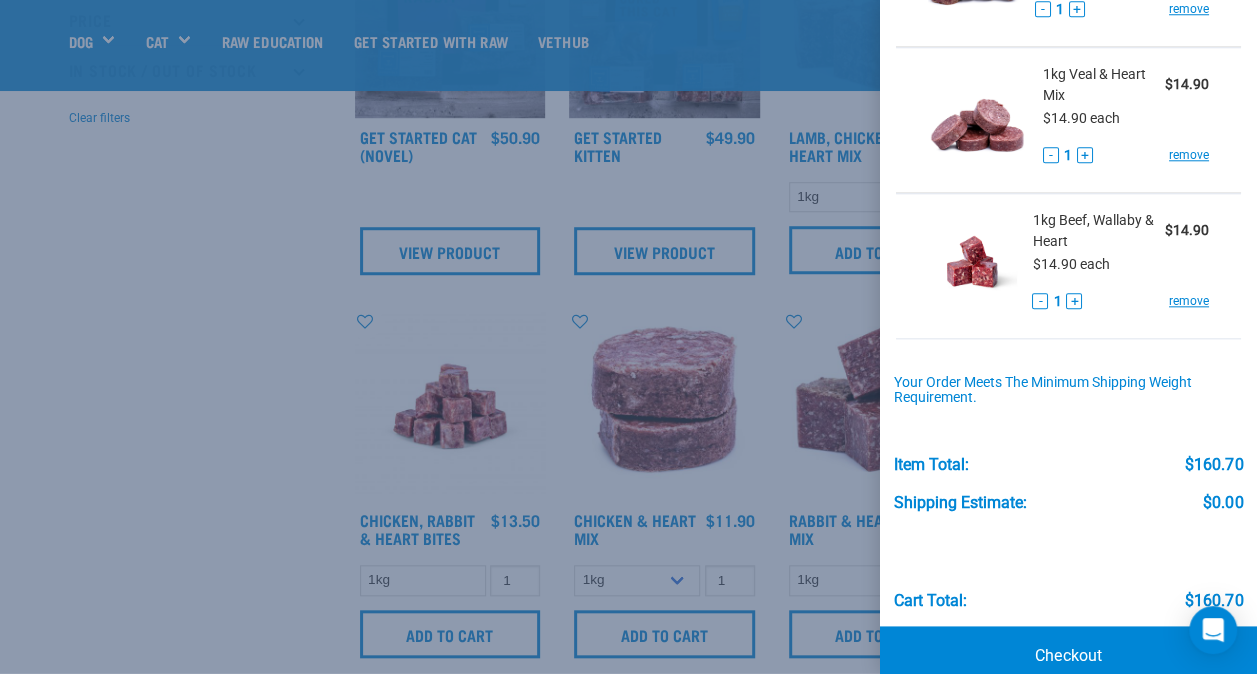 scroll, scrollTop: 988, scrollLeft: 0, axis: vertical 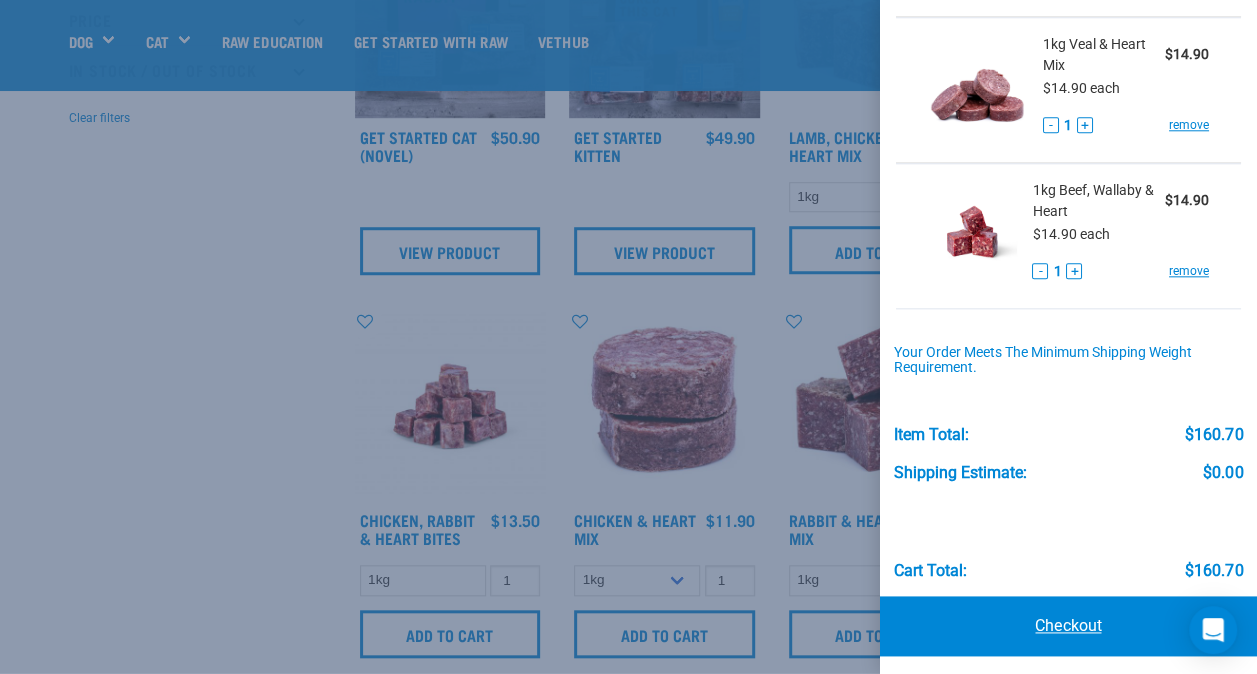 drag, startPoint x: 1088, startPoint y: 616, endPoint x: 1074, endPoint y: 610, distance: 15.231546 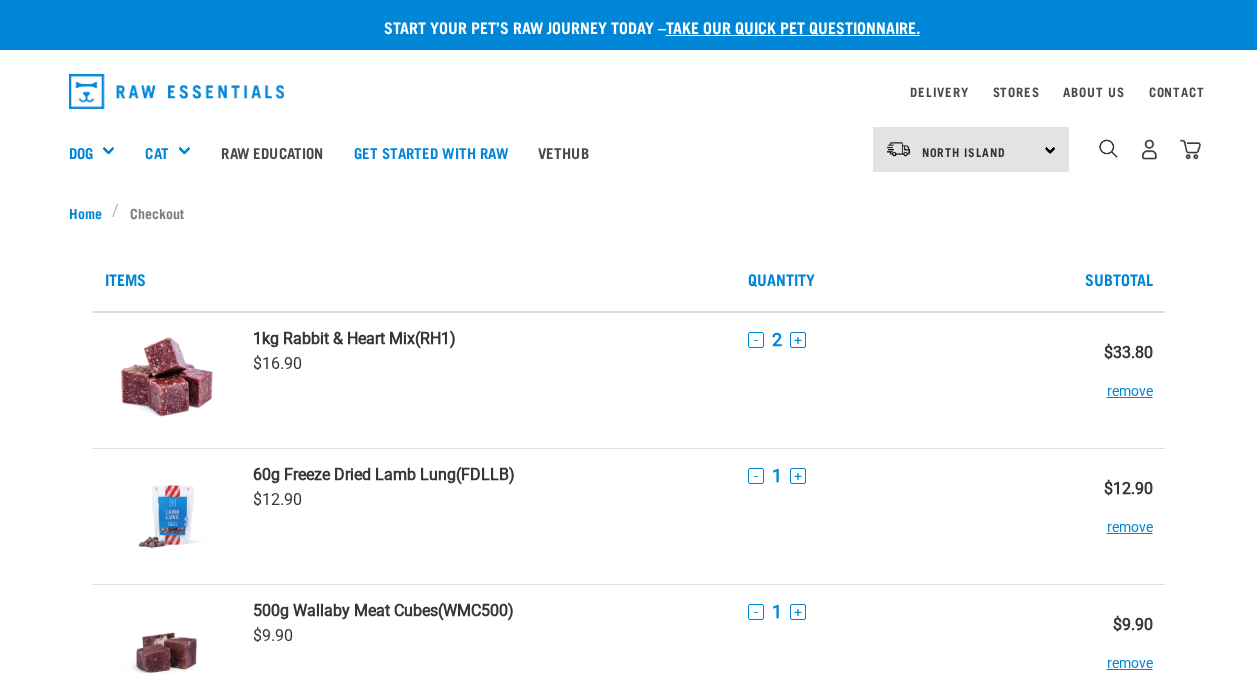 scroll, scrollTop: 0, scrollLeft: 0, axis: both 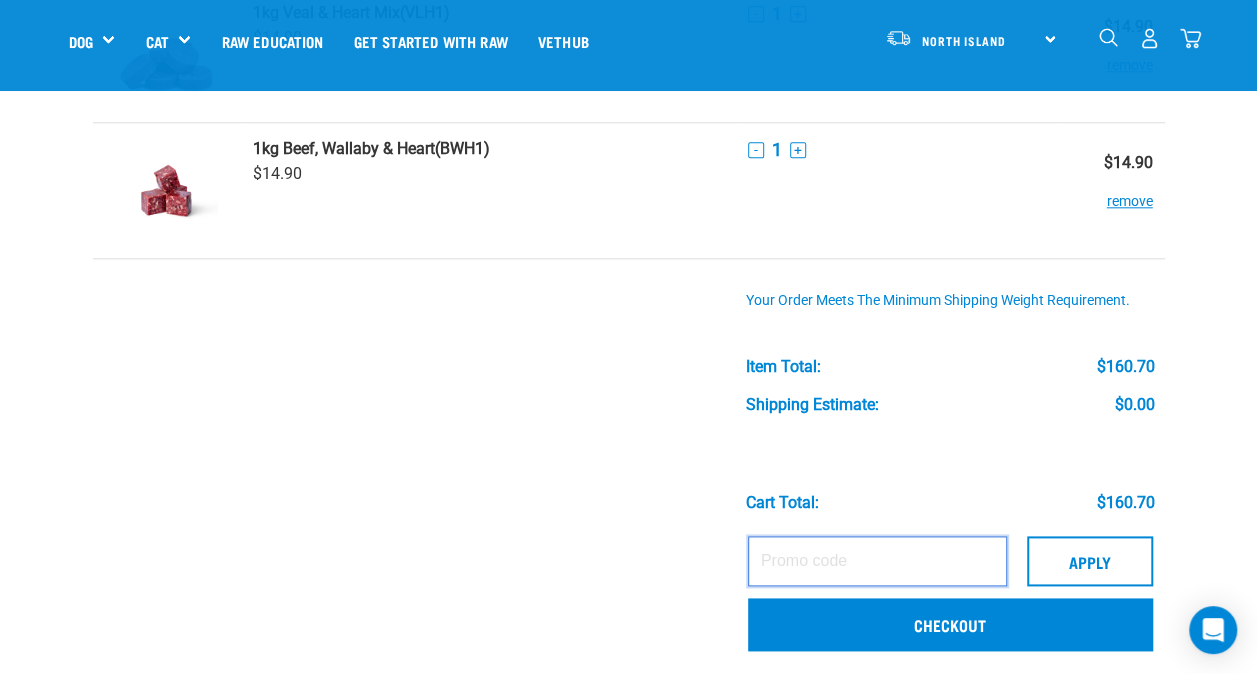 click at bounding box center [877, 561] 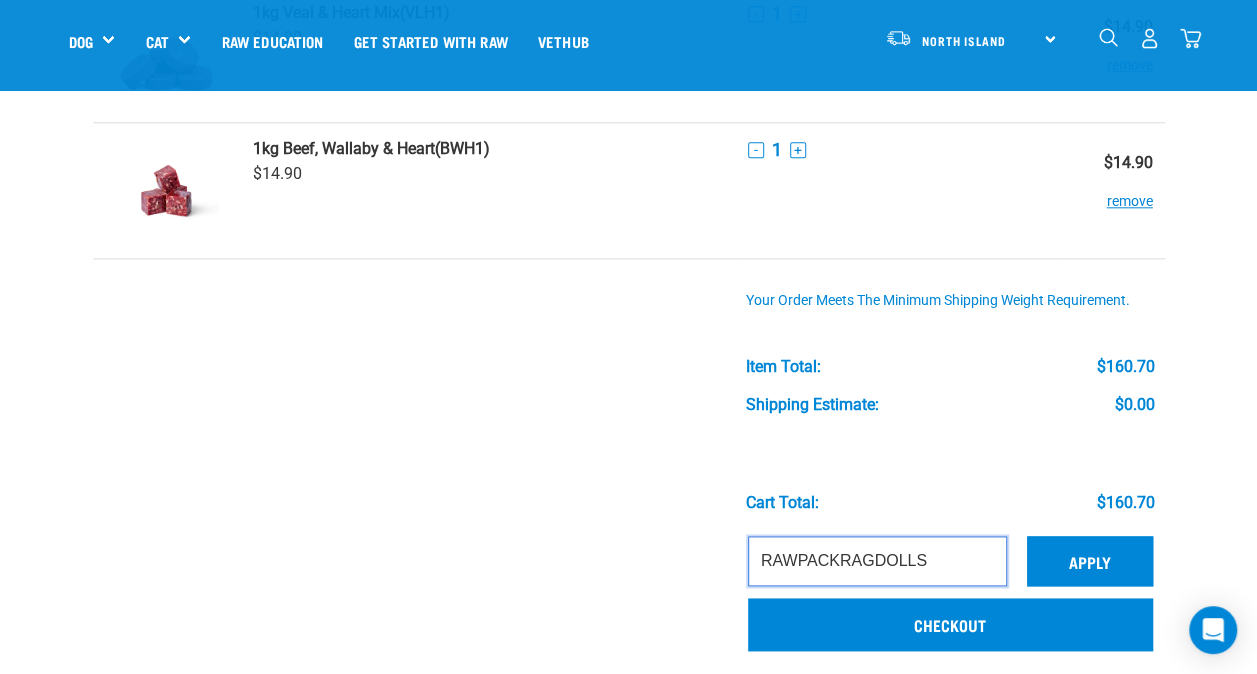 type on "RAWPACKRAGDOLLS" 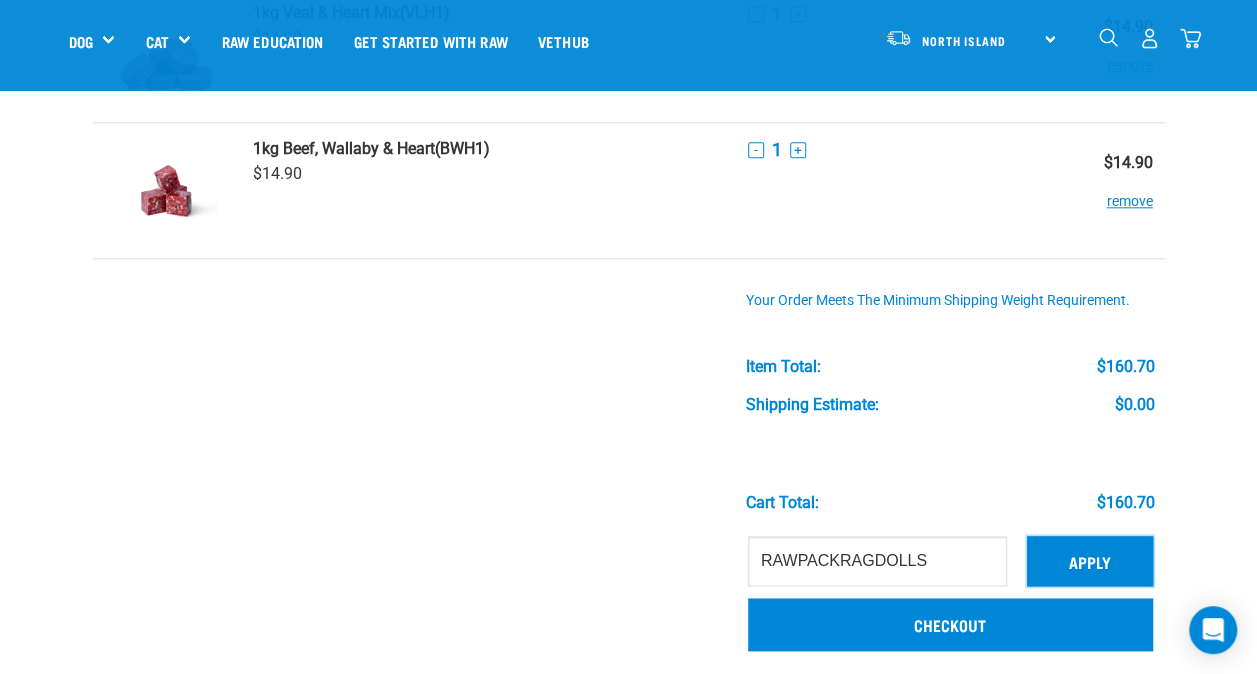 click on "Apply" at bounding box center [1090, 561] 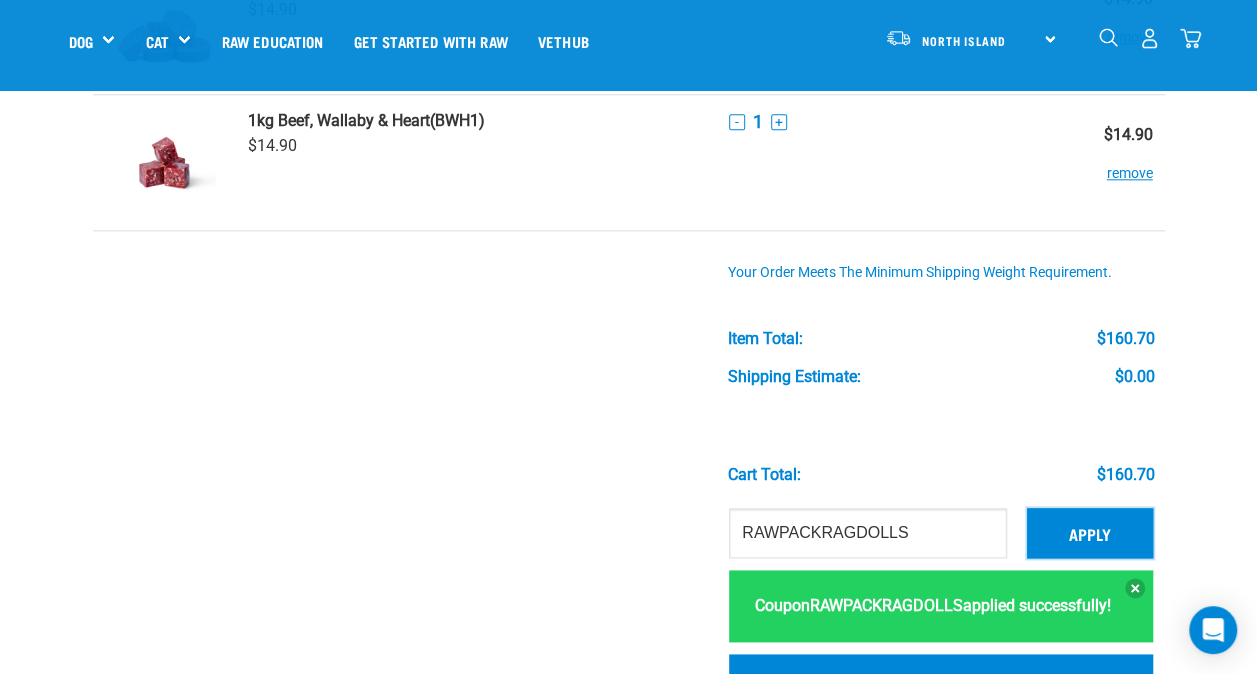 scroll, scrollTop: 1000, scrollLeft: 0, axis: vertical 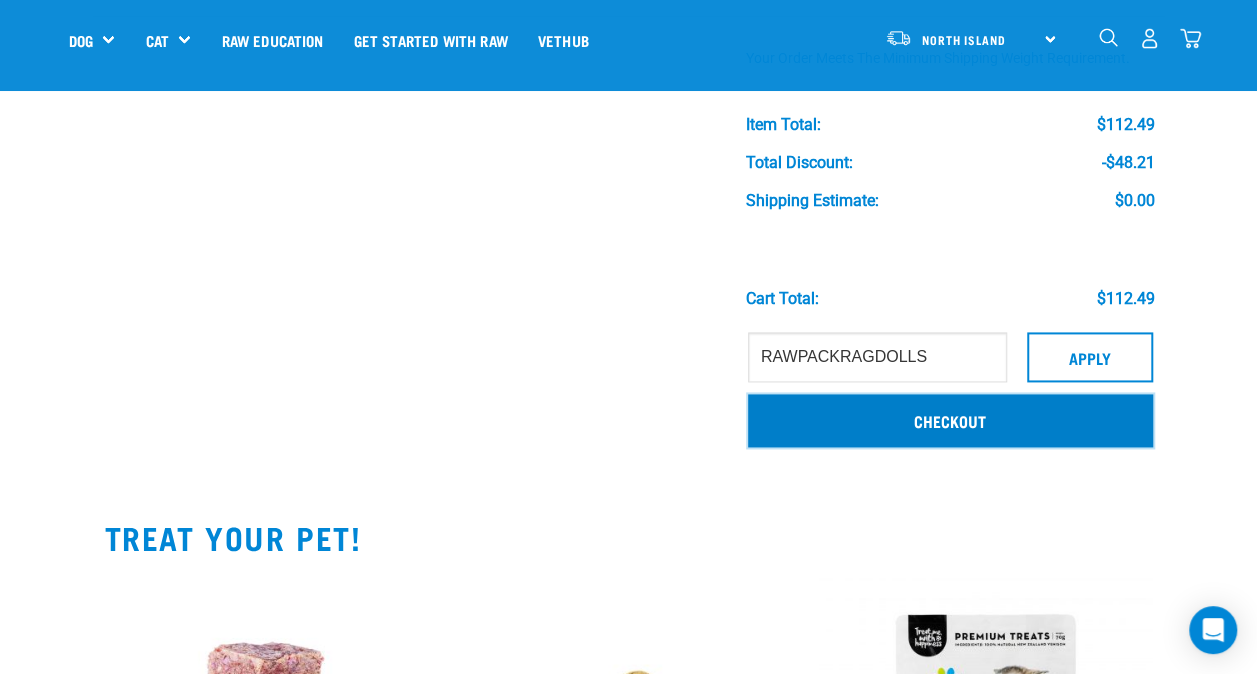 click on "Checkout" at bounding box center [950, 420] 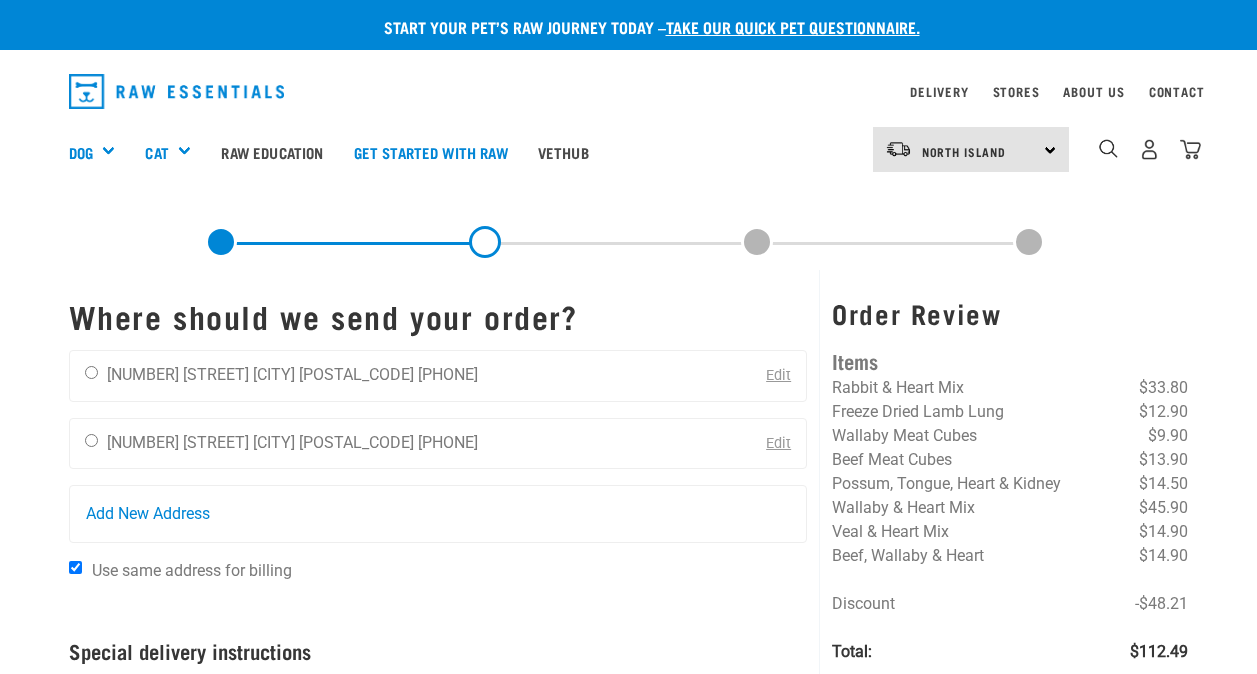 scroll, scrollTop: 0, scrollLeft: 0, axis: both 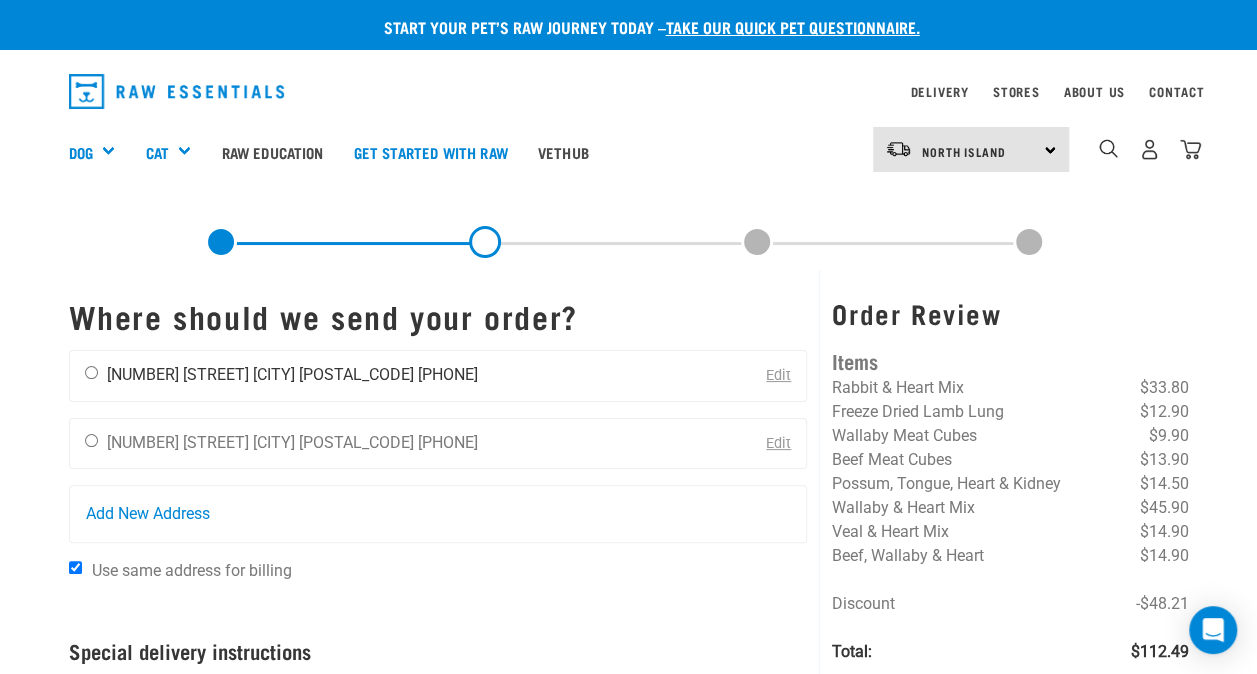 click on "[FIRST] [LAST]
[NUMBER] [STREET]
[CITY]
[POSTAL_CODE]
[PHONE]" at bounding box center (281, 376) 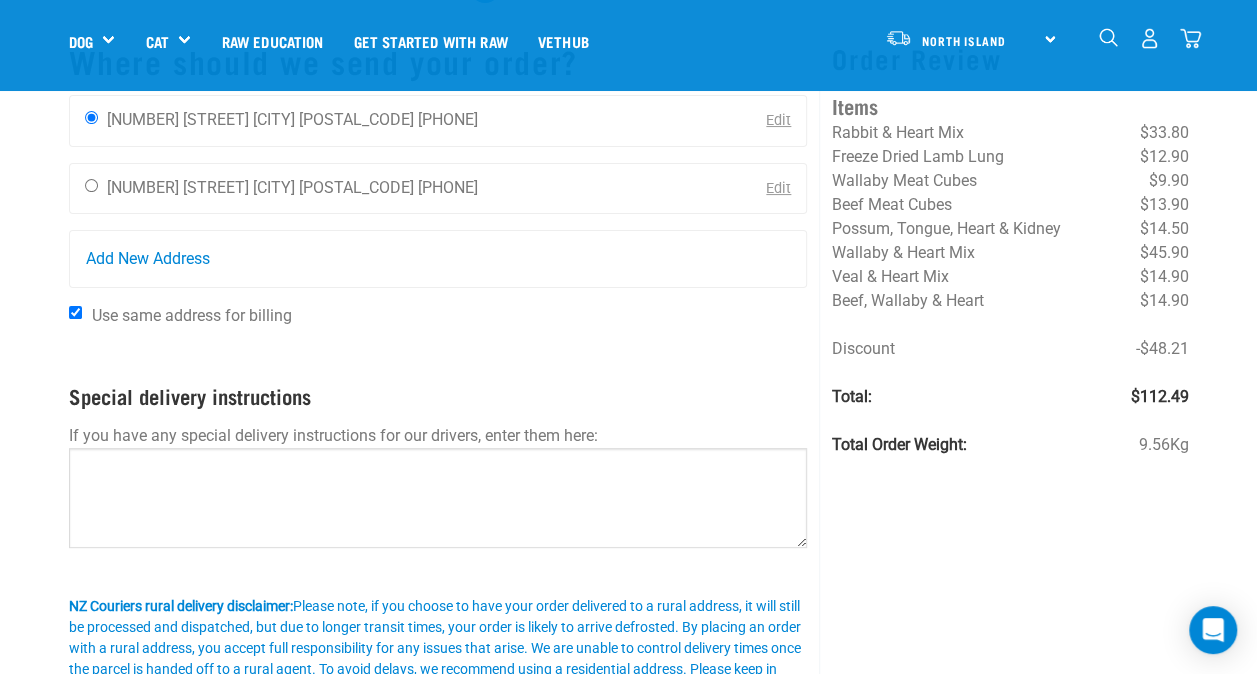 scroll, scrollTop: 300, scrollLeft: 0, axis: vertical 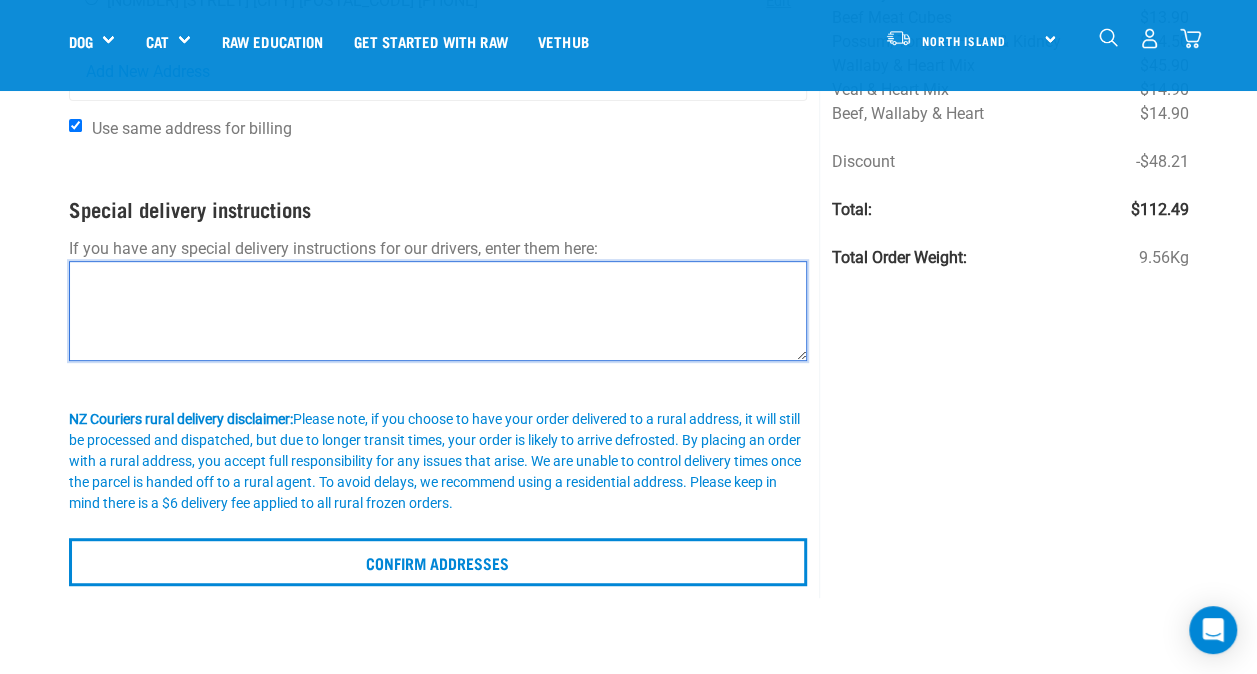 drag, startPoint x: 152, startPoint y: 315, endPoint x: 161, endPoint y: 292, distance: 24.698177 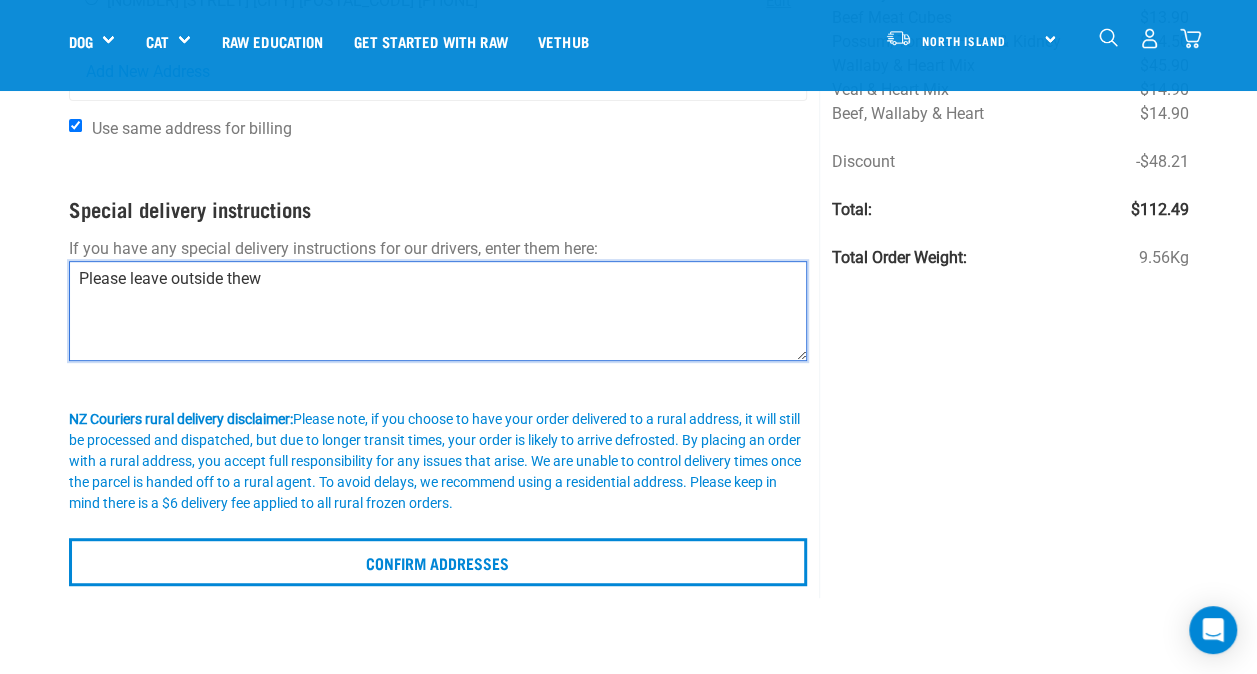 type on "Please leave outside thew" 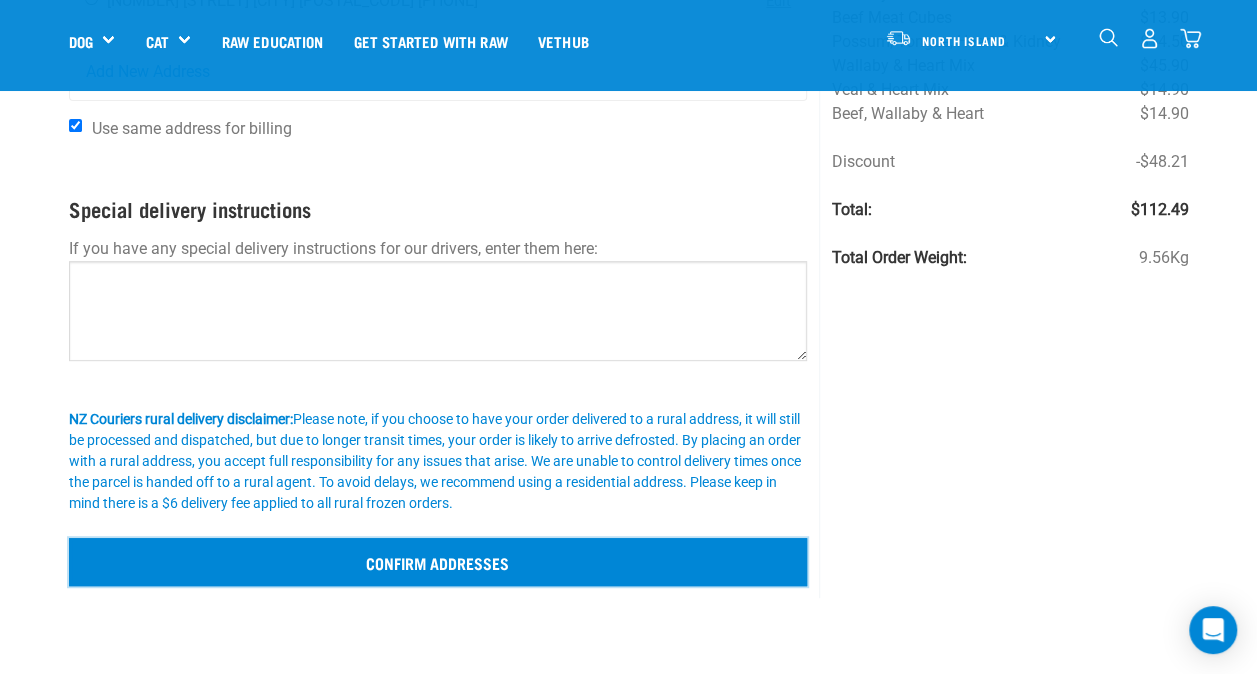 click on "Confirm addresses" at bounding box center [438, 562] 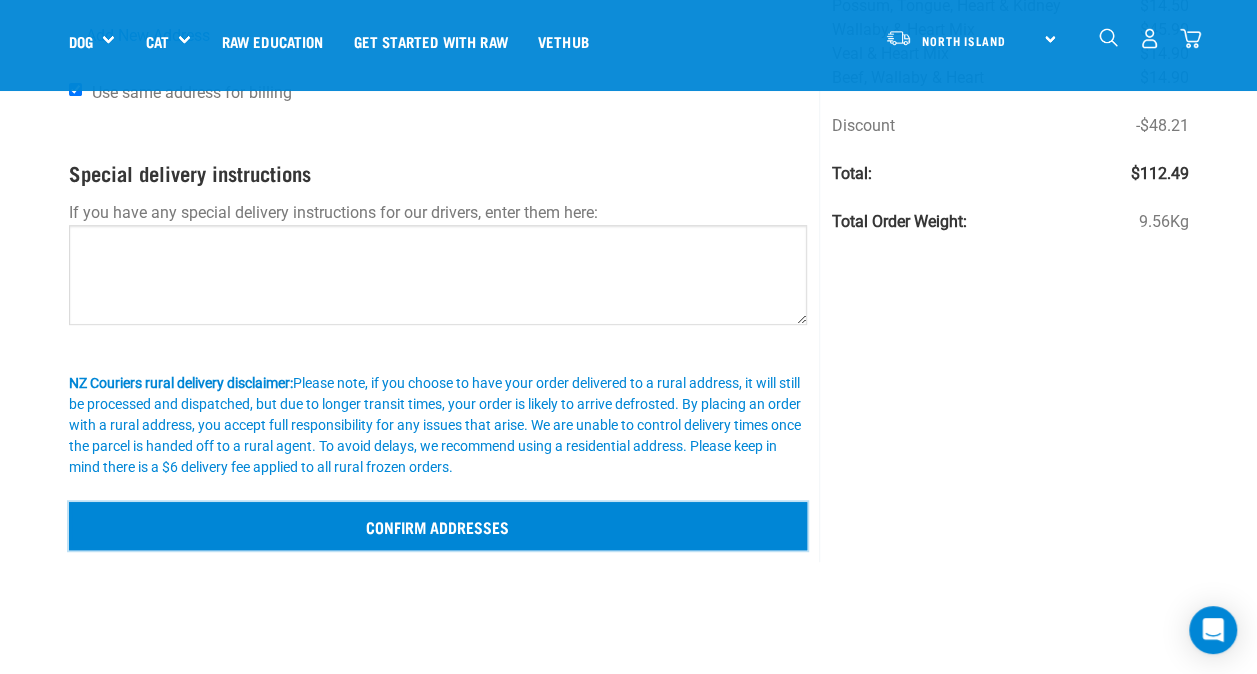 scroll, scrollTop: 300, scrollLeft: 0, axis: vertical 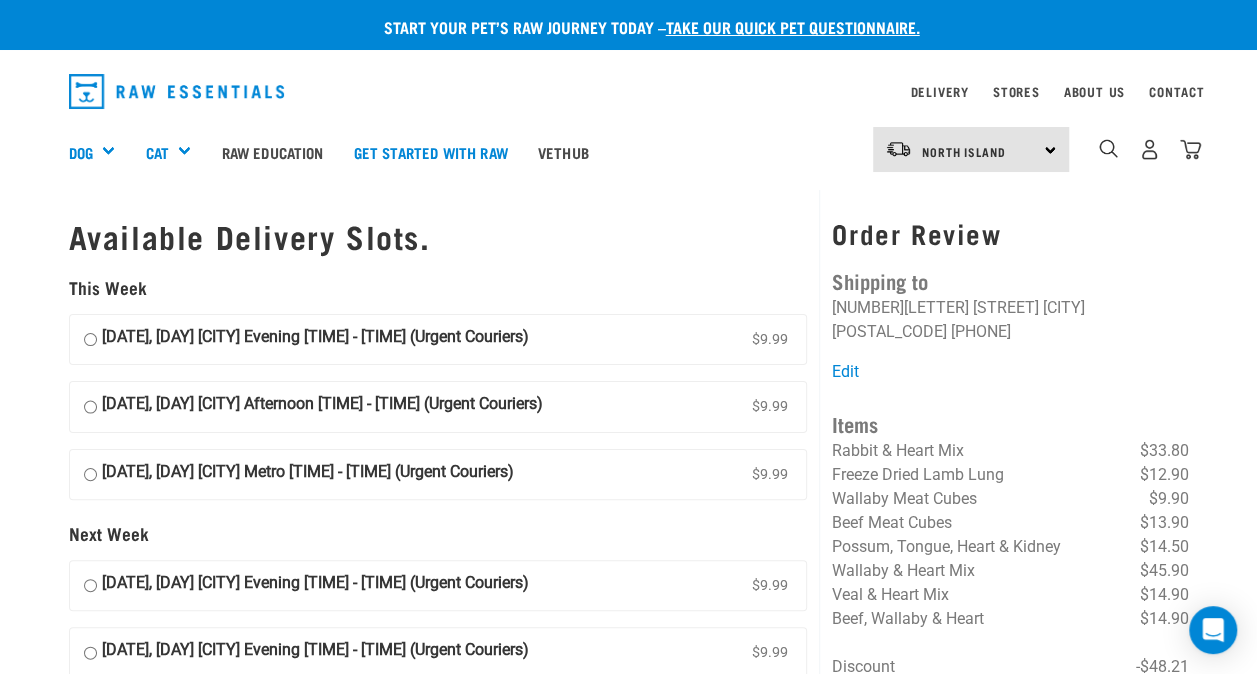 click on "08 August, Friday Auckland  Evening 6pm - 9pm (Urgent Couriers) $9.99" at bounding box center (90, 340) 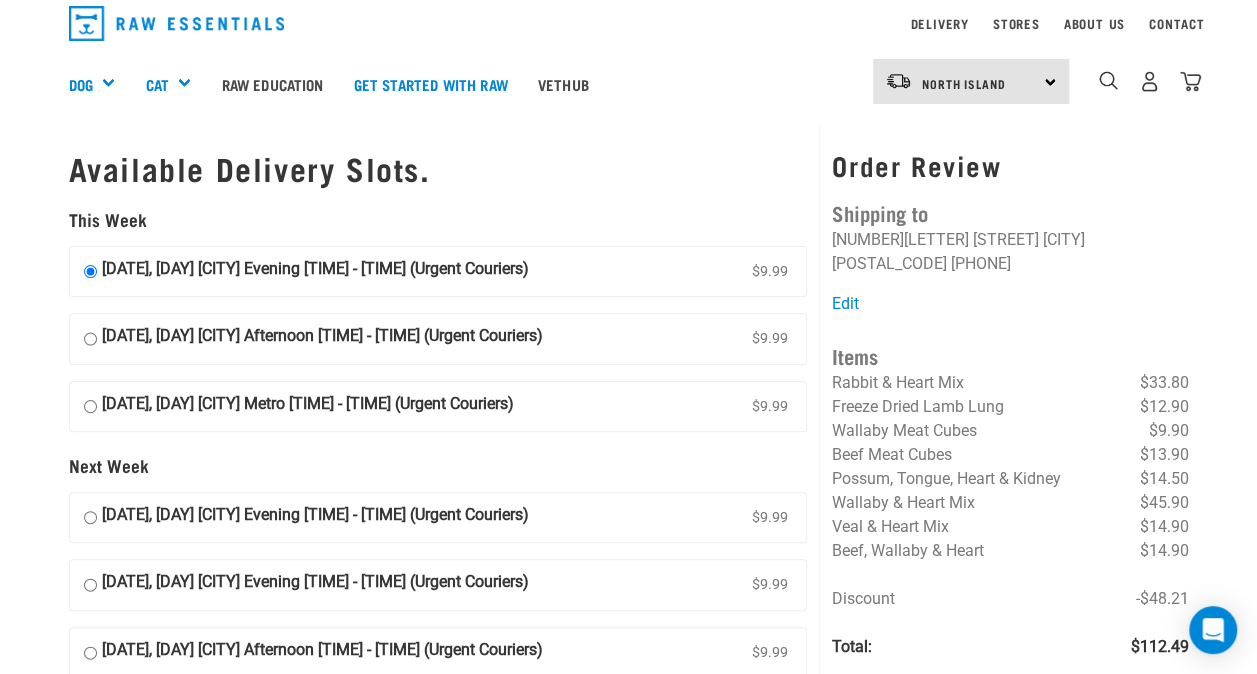 scroll, scrollTop: 100, scrollLeft: 0, axis: vertical 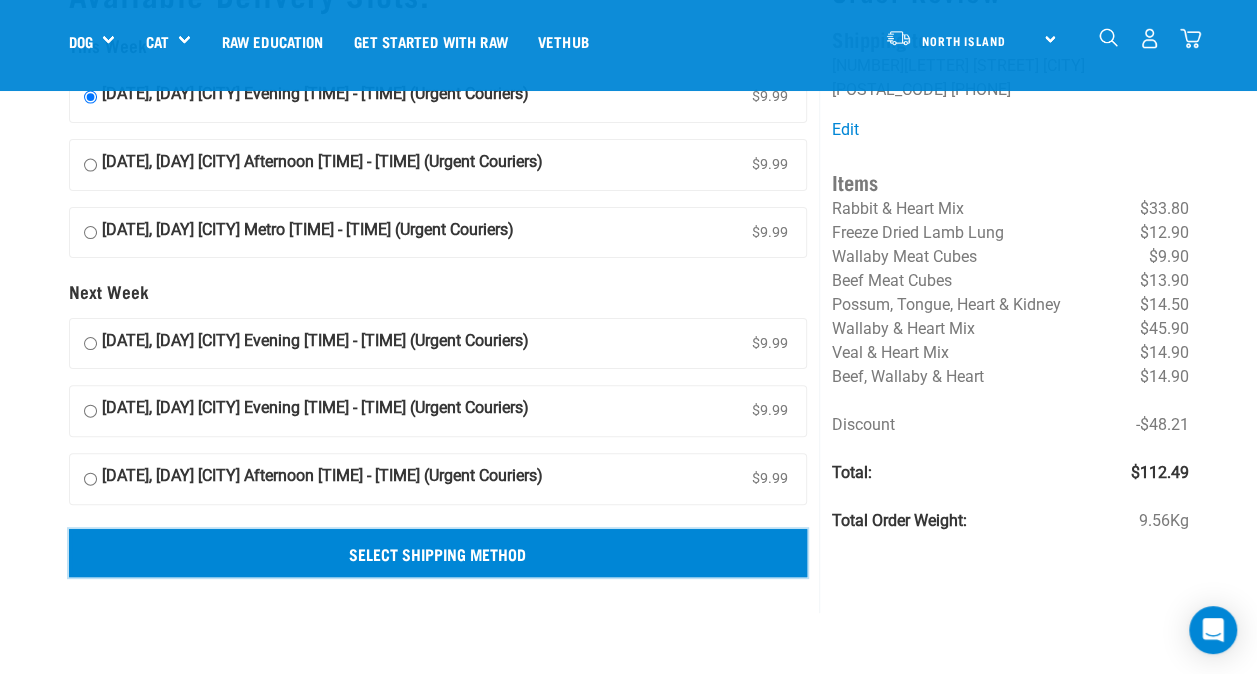 click on "Select Shipping Method" at bounding box center [438, 553] 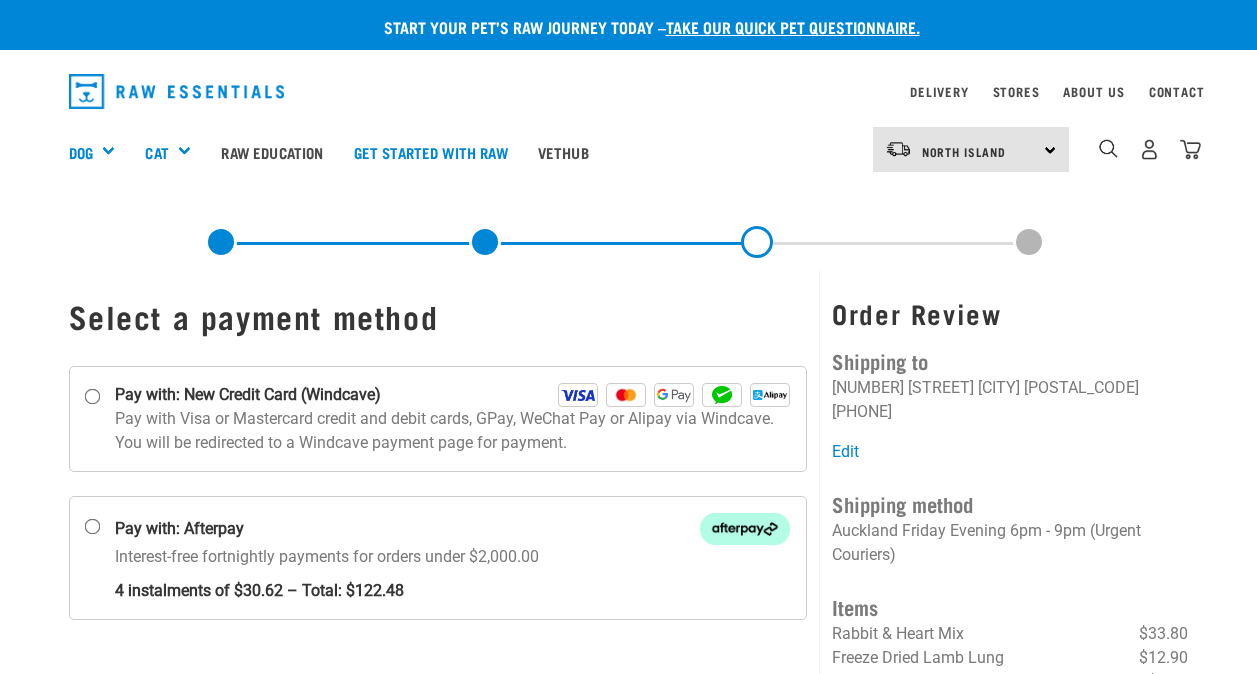 scroll, scrollTop: 0, scrollLeft: 0, axis: both 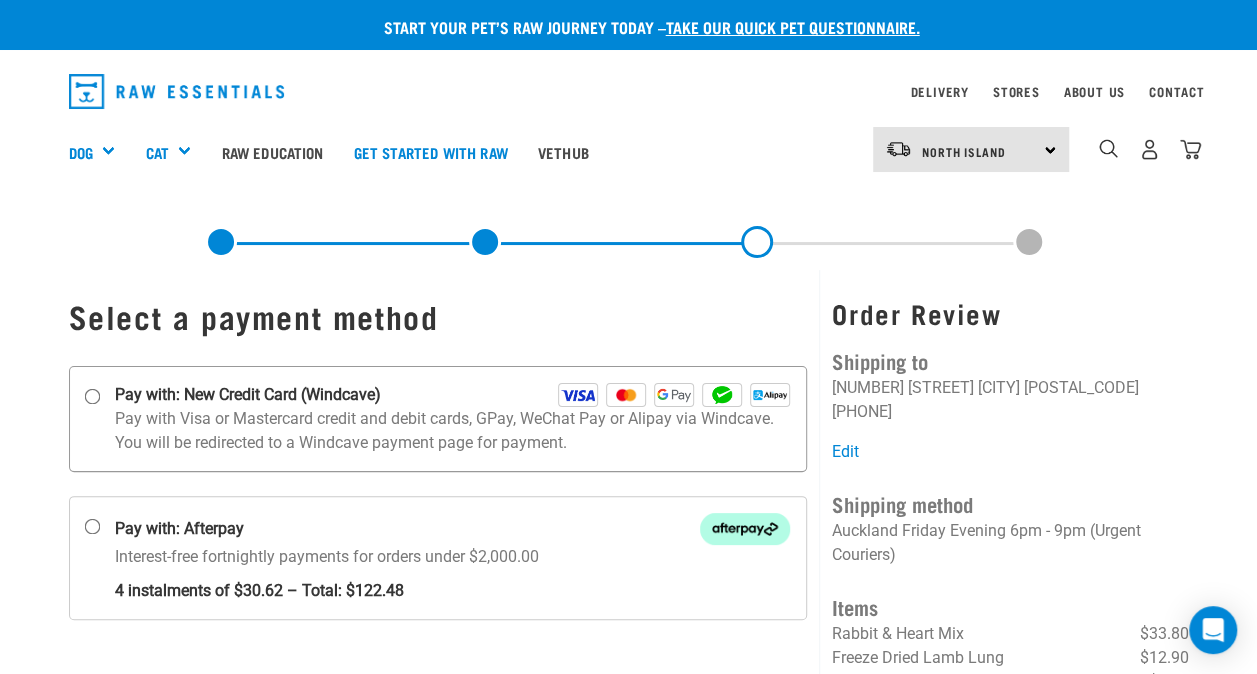 click on "Pay with: New Credit Card (Windcave)" at bounding box center (438, 419) 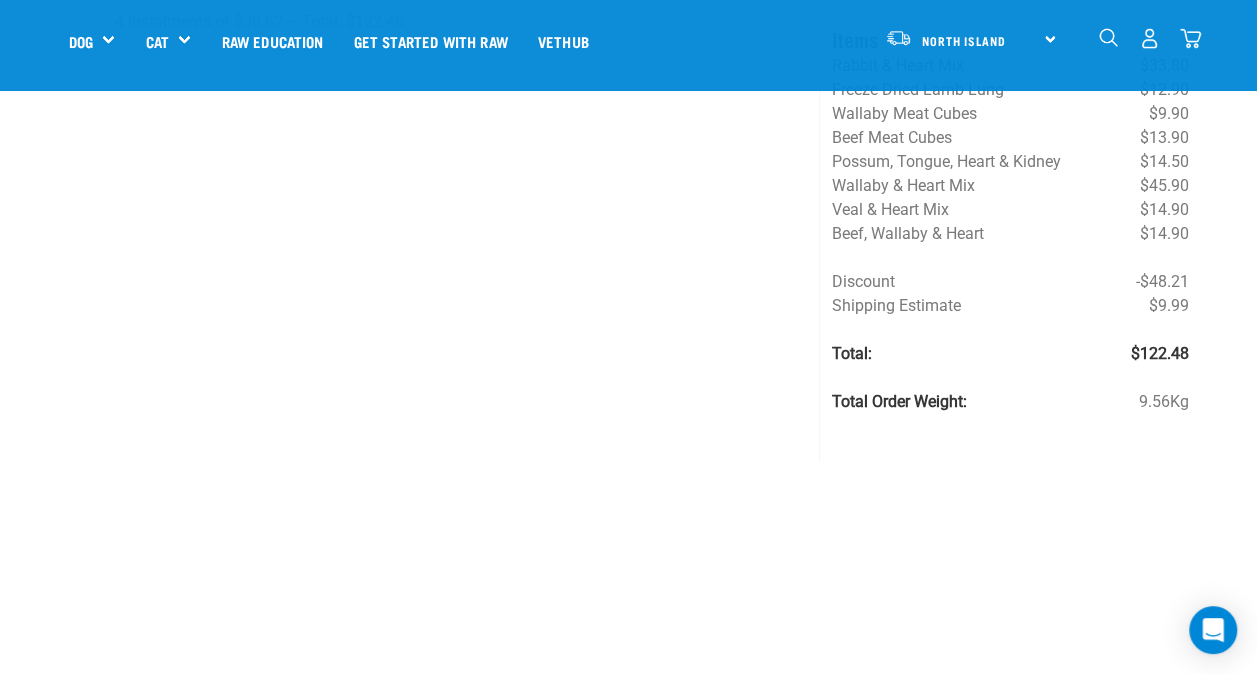 scroll, scrollTop: 500, scrollLeft: 0, axis: vertical 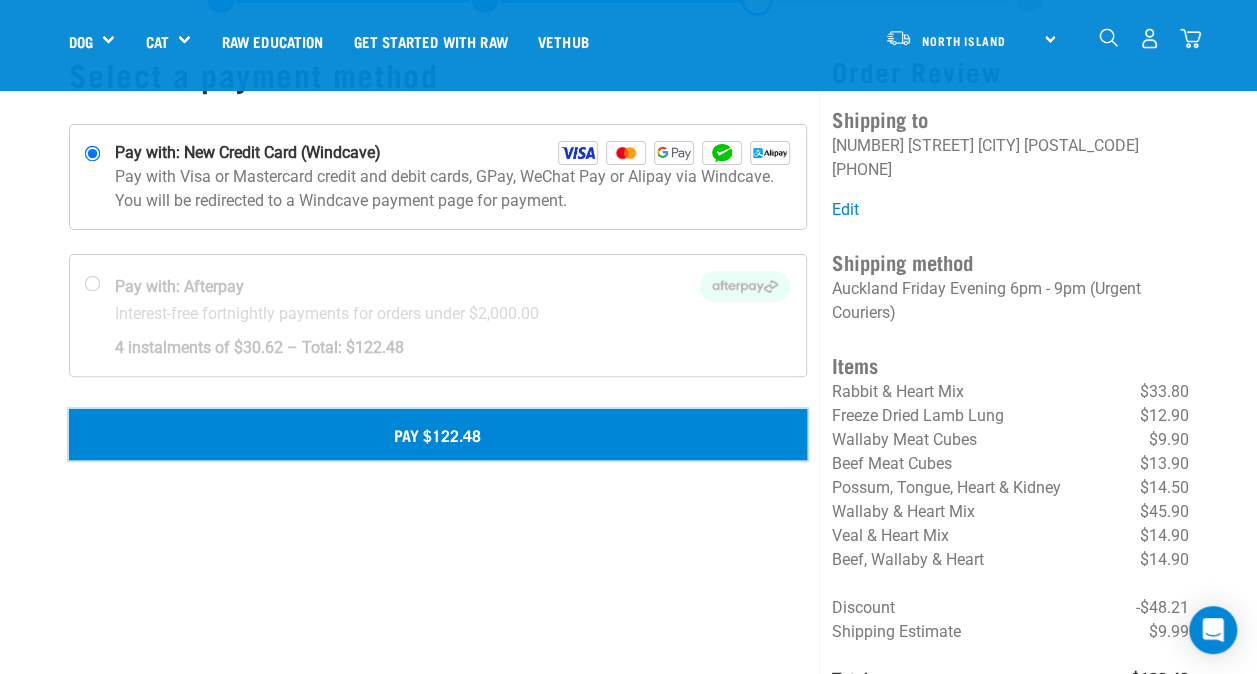 click on "Pay $122.48" at bounding box center (438, 434) 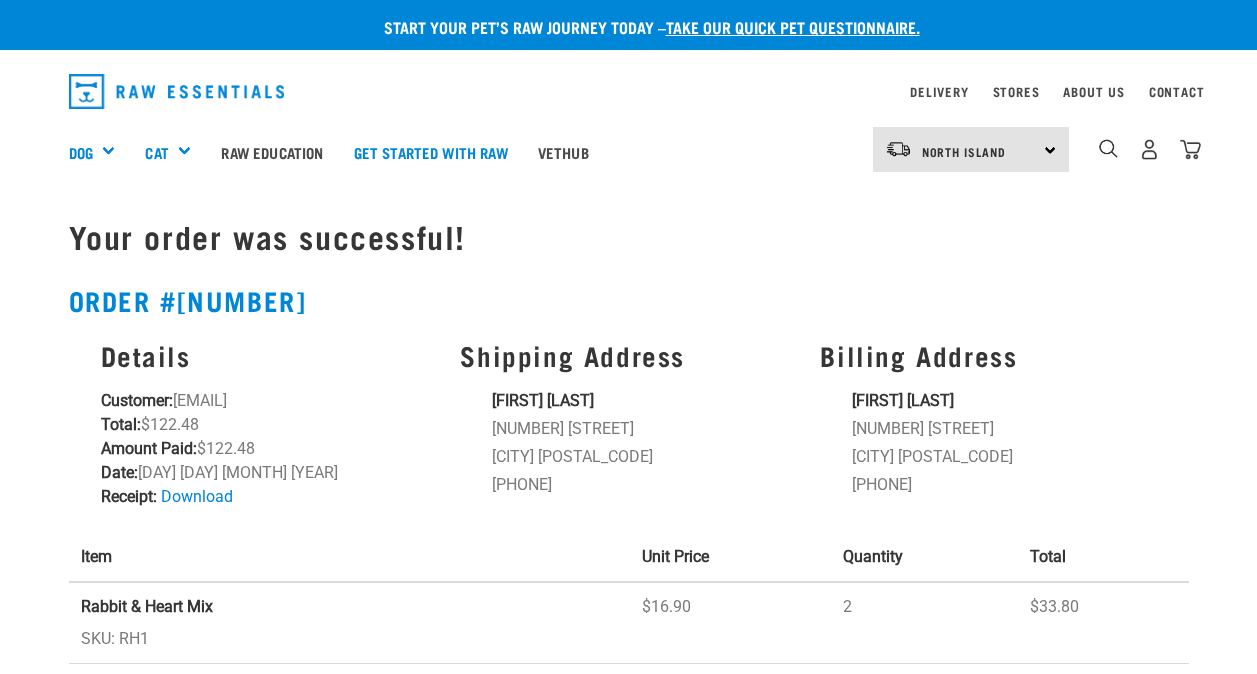 scroll, scrollTop: 0, scrollLeft: 0, axis: both 